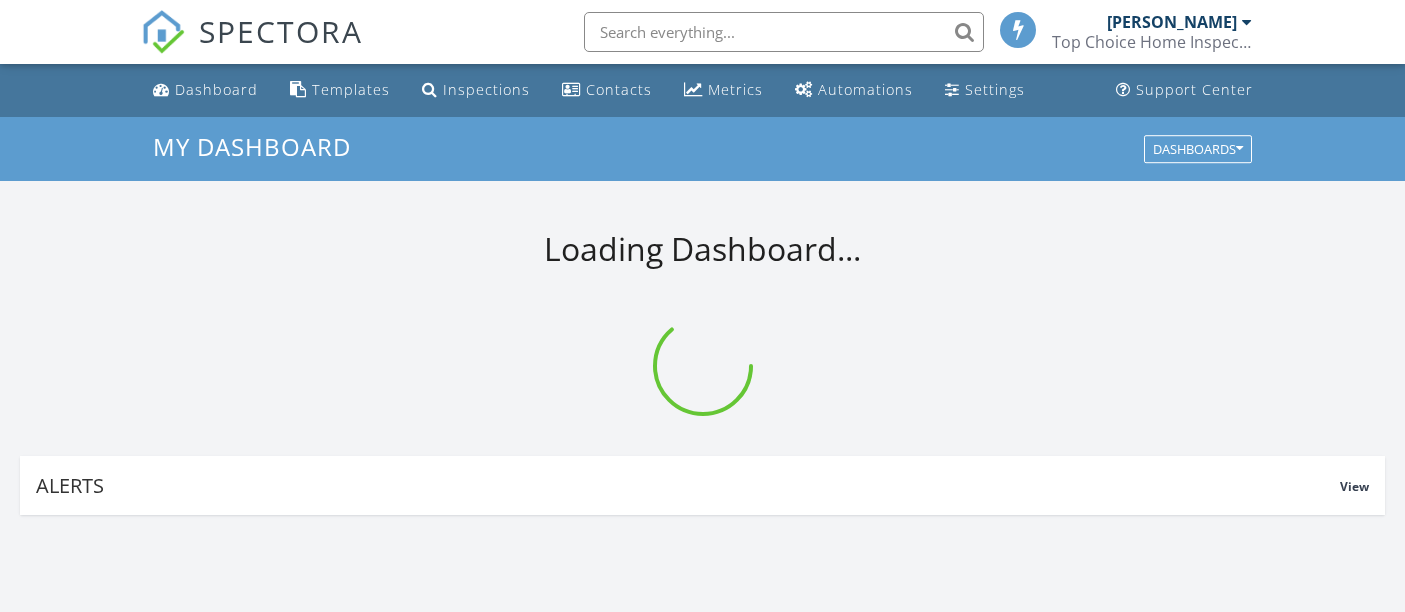 scroll, scrollTop: 0, scrollLeft: 0, axis: both 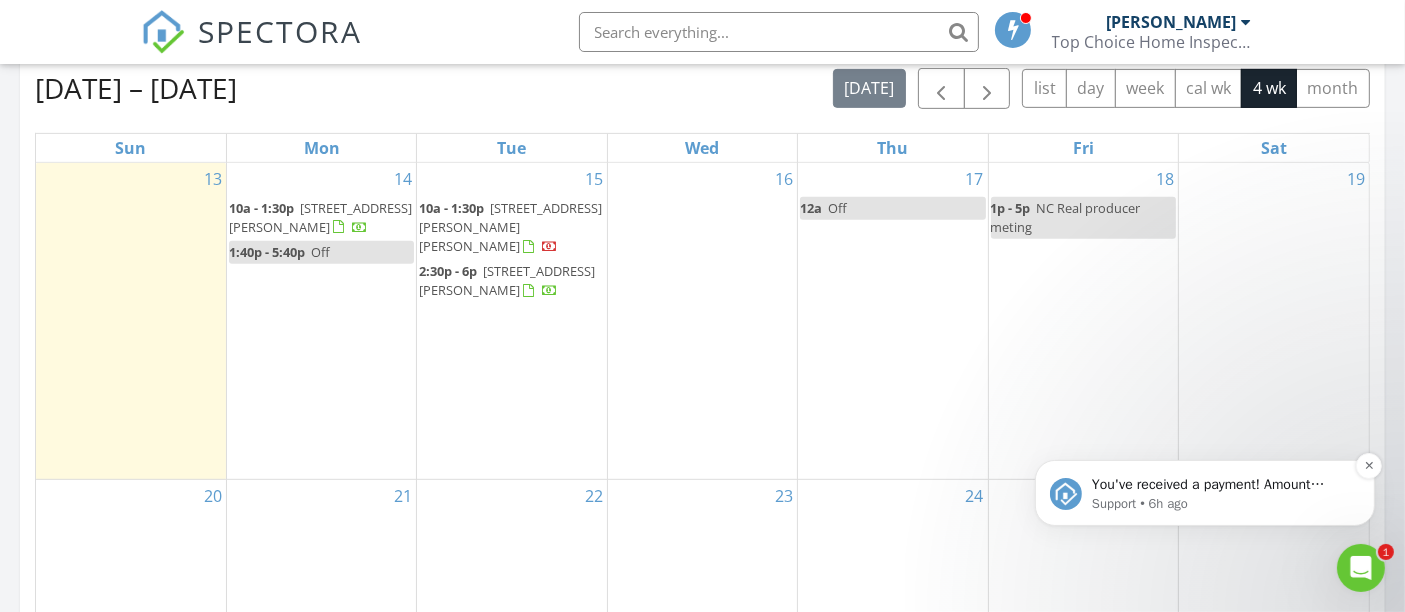 click on "You've received a payment!  Amount  $844.96  Fee  $23.54  Net  $821.42  Transaction #  pi_3RkUipK7snlDGpRF0rNVVIh7  Inspection  212 Aubey Ln, Wake Forest, NC 27587 Payouts to your bank or debit card occur on a daily basis. Each payment usually takes two business days to process. You can view your pending payout amount here. If you have any questions reach out on our chat bubble at app.spectora.com." at bounding box center [1220, 484] 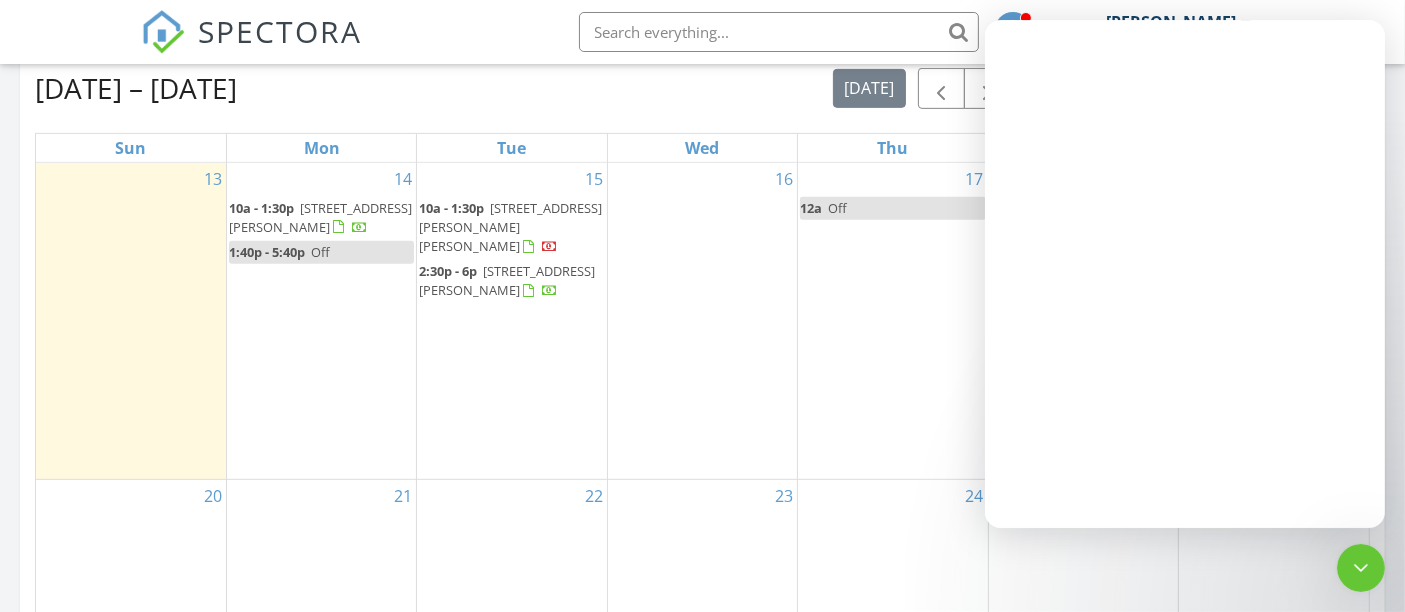 scroll, scrollTop: 0, scrollLeft: 0, axis: both 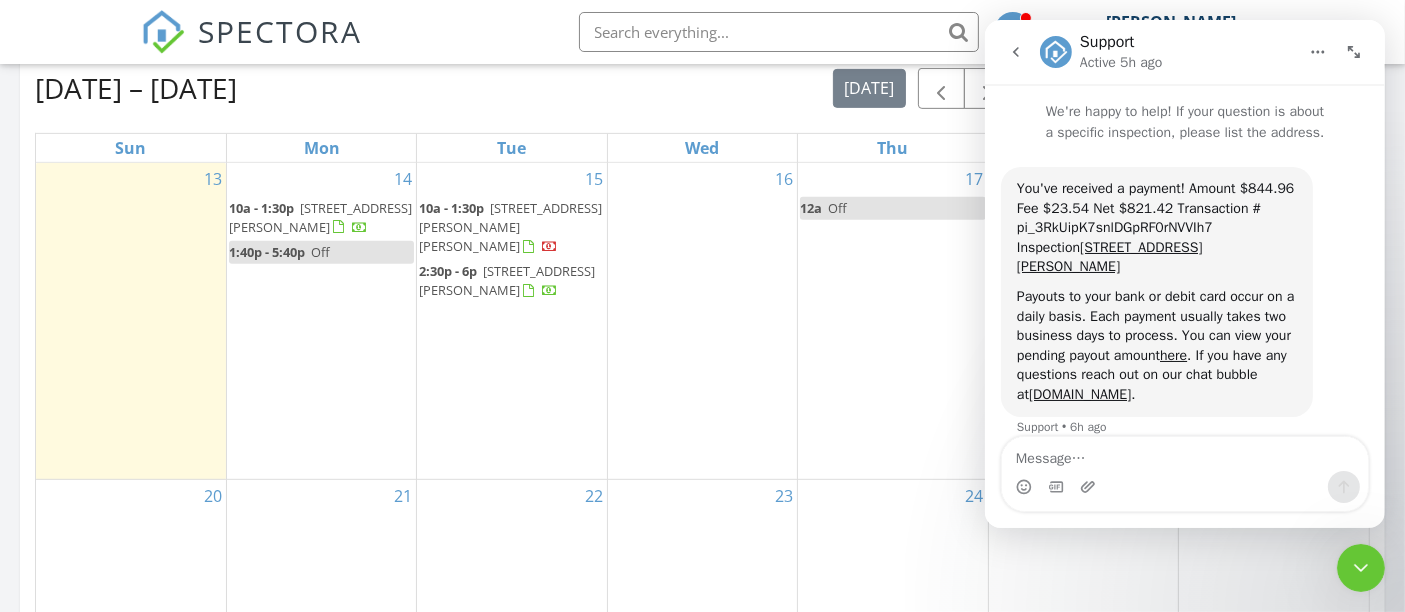 click 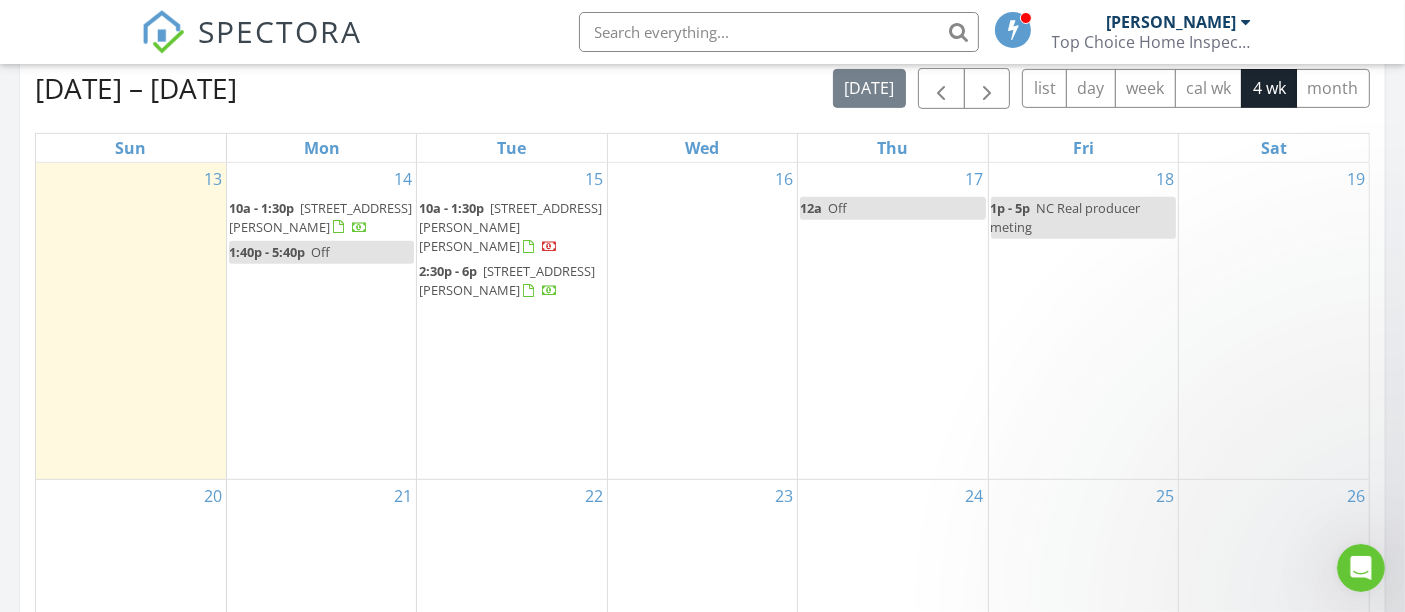 scroll, scrollTop: 0, scrollLeft: 0, axis: both 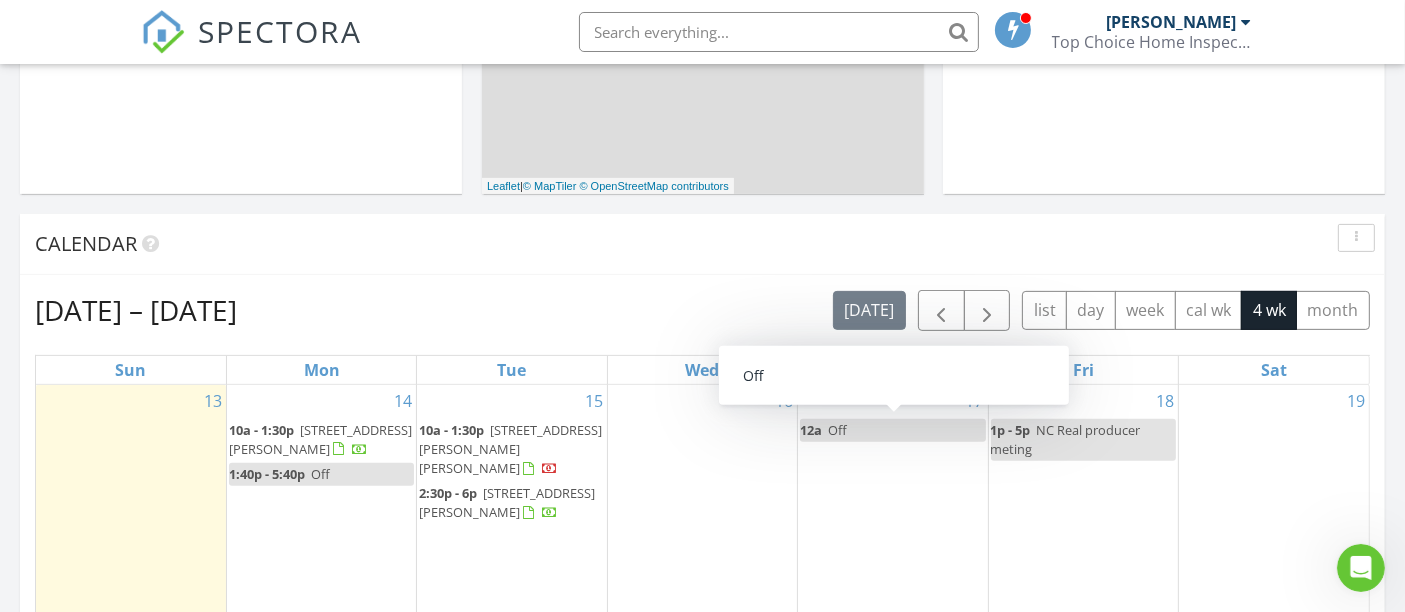 click on "16" at bounding box center [702, 543] 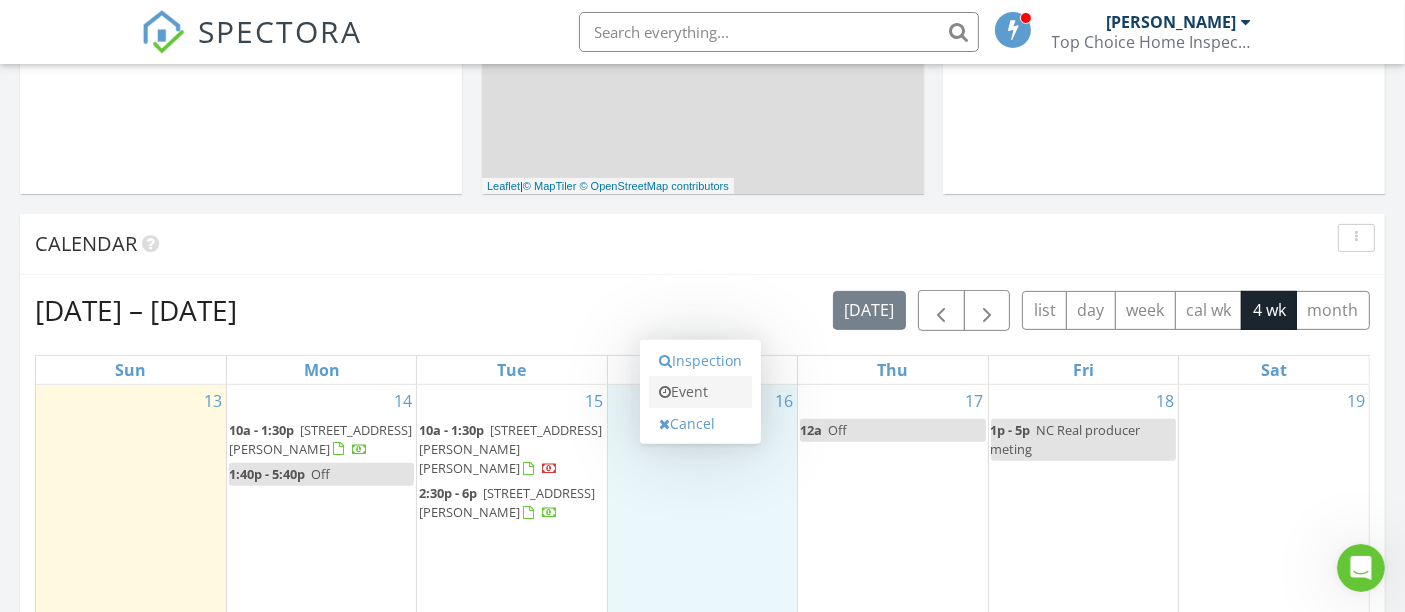 click on "Event" at bounding box center [700, 392] 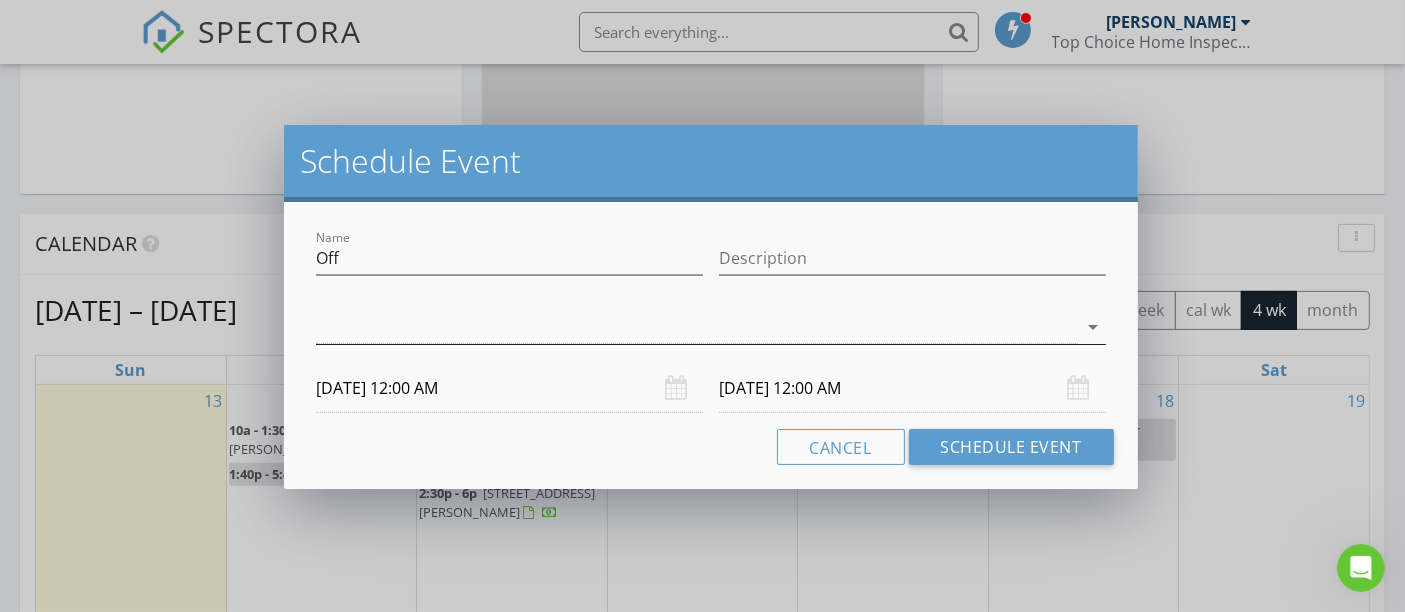 click at bounding box center [696, 327] 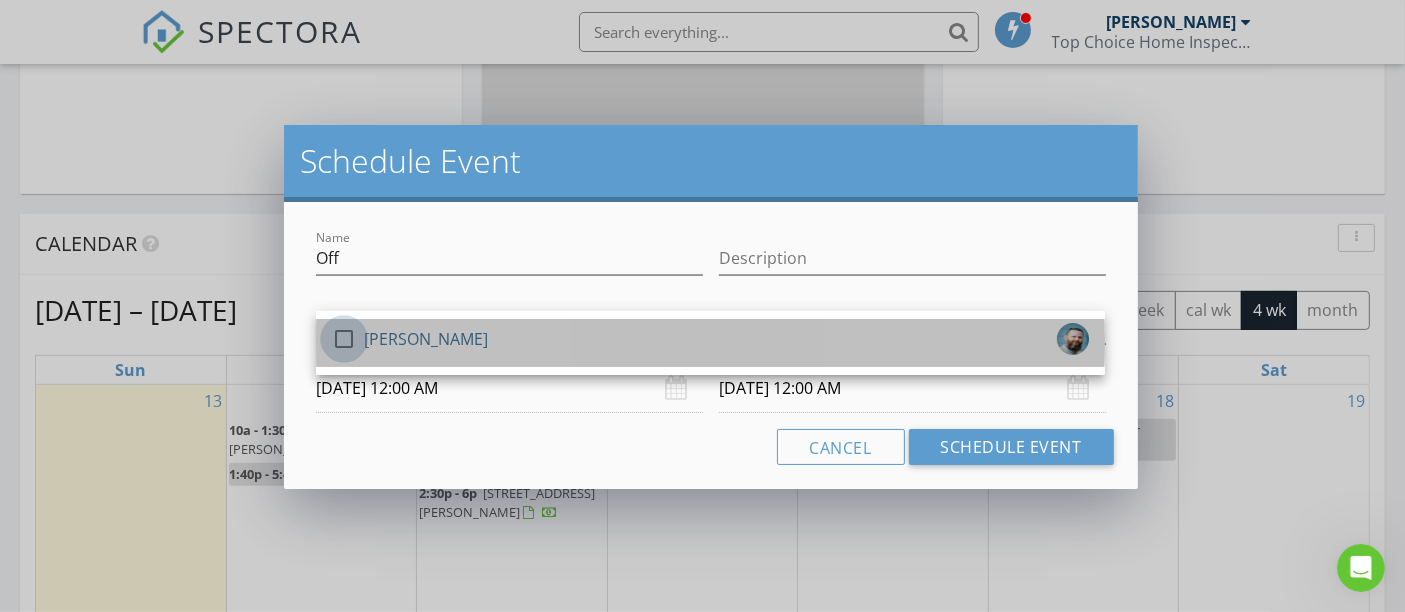 click at bounding box center (344, 339) 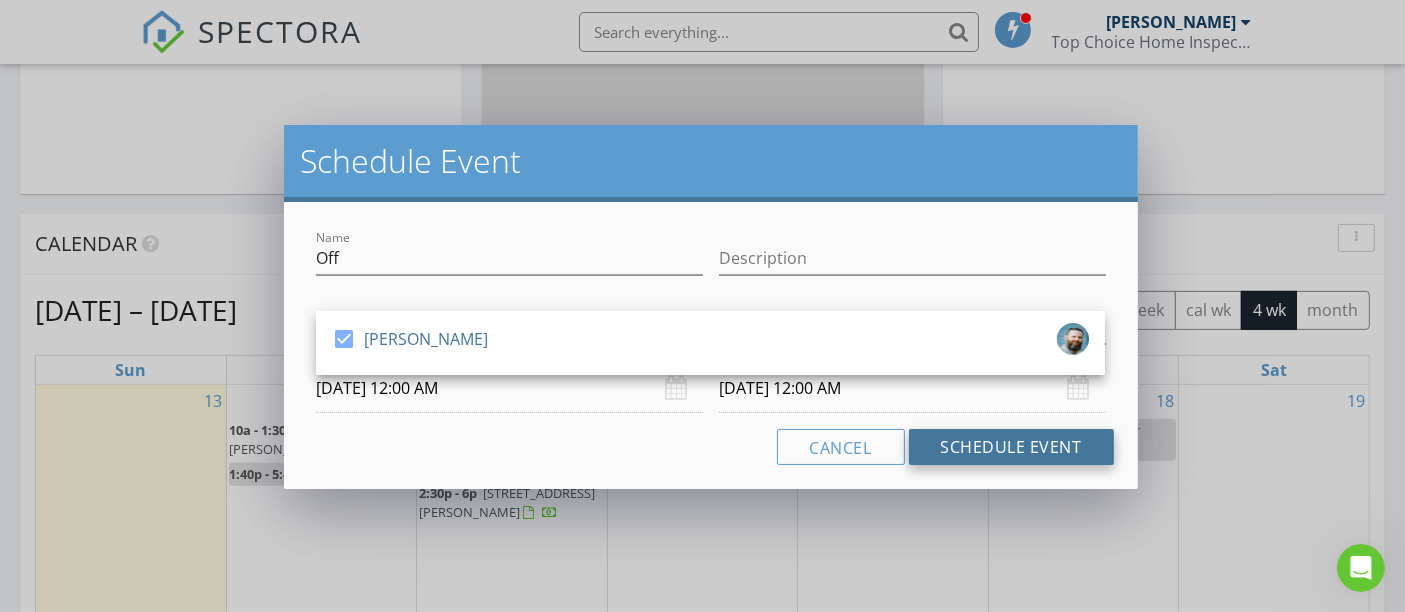 click on "Schedule Event" at bounding box center (1011, 447) 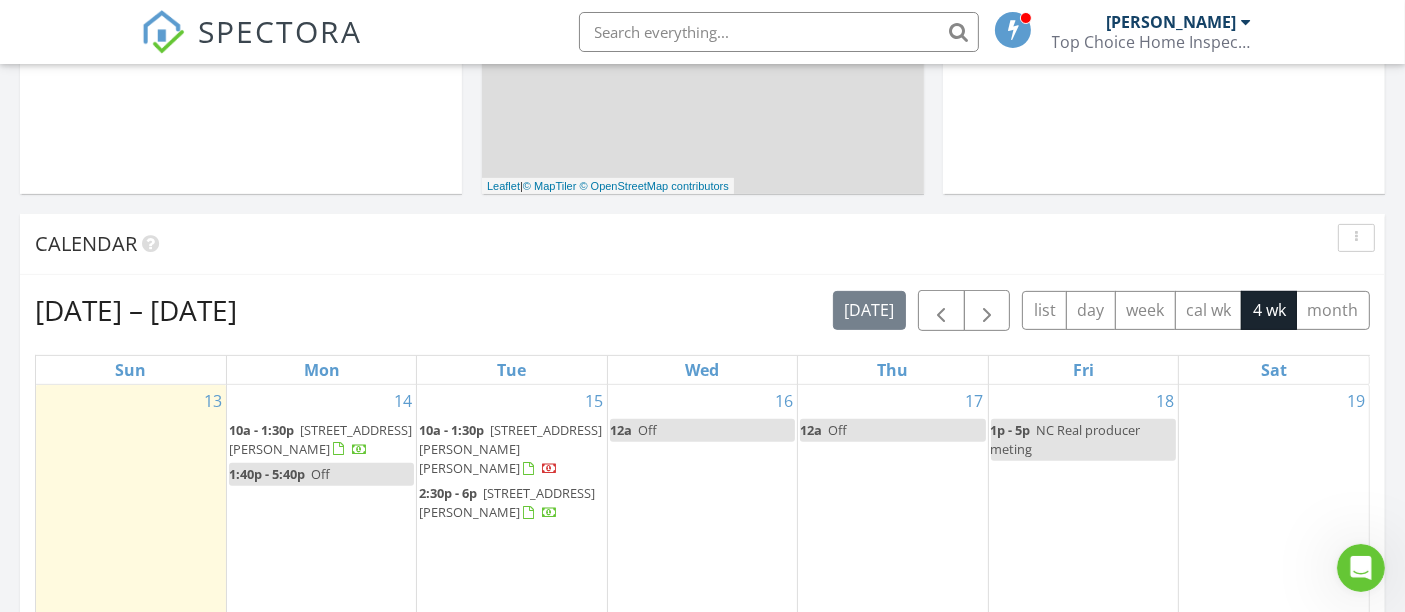 click on "12a
Off" at bounding box center [892, 430] 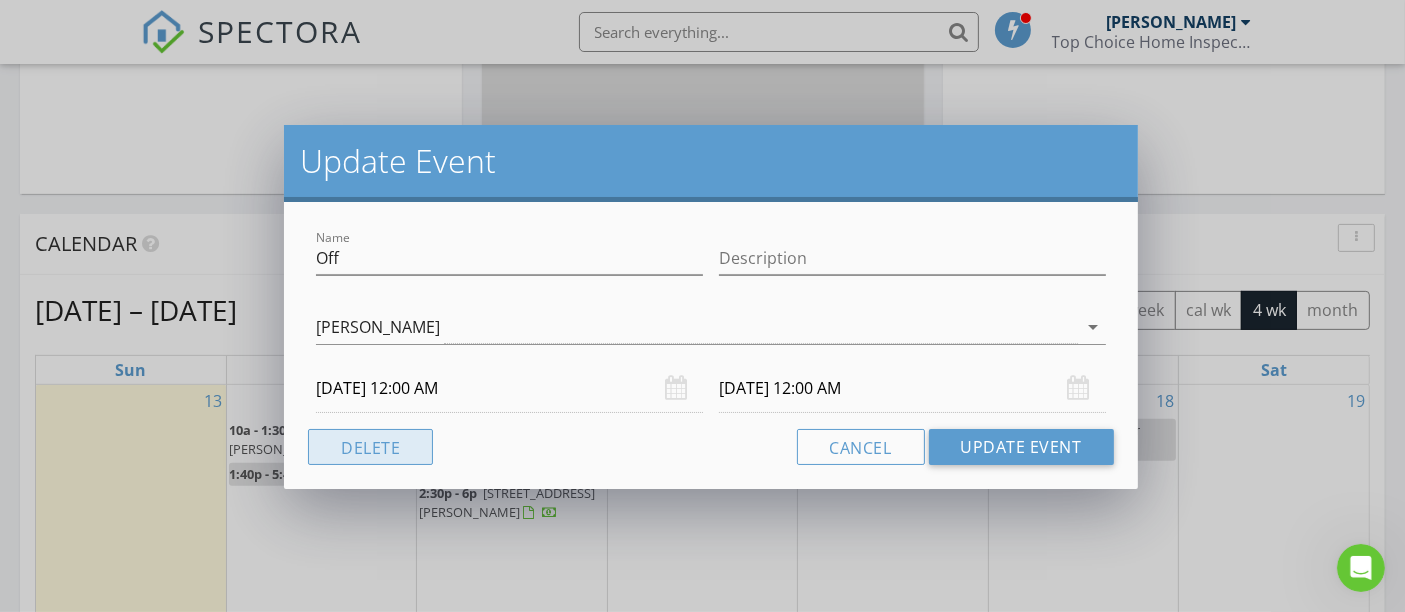 click on "Delete" at bounding box center (370, 447) 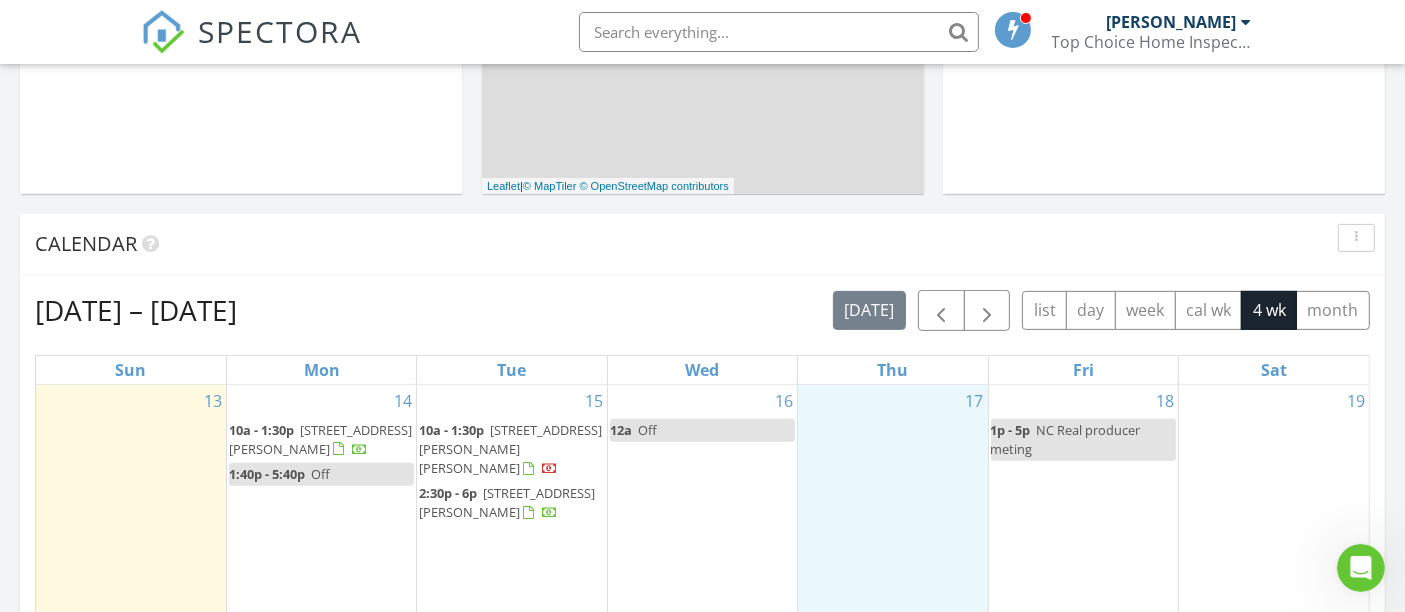 click on "17" at bounding box center [892, 543] 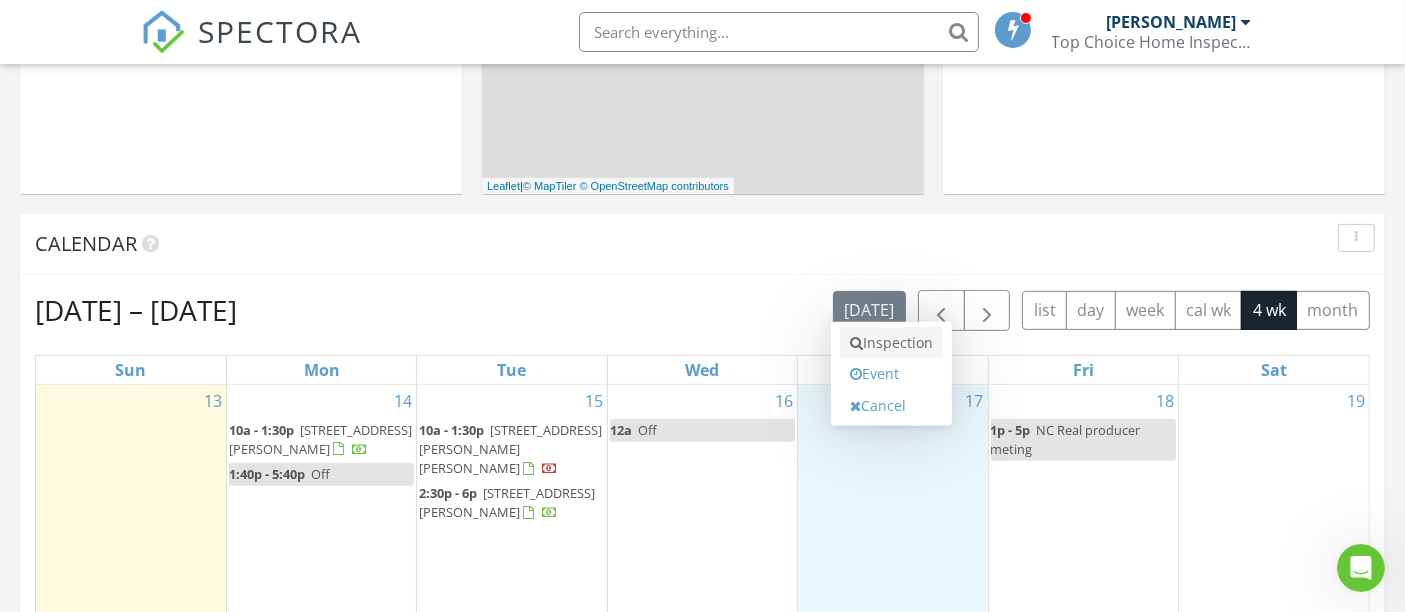 click on "Inspection" at bounding box center [891, 343] 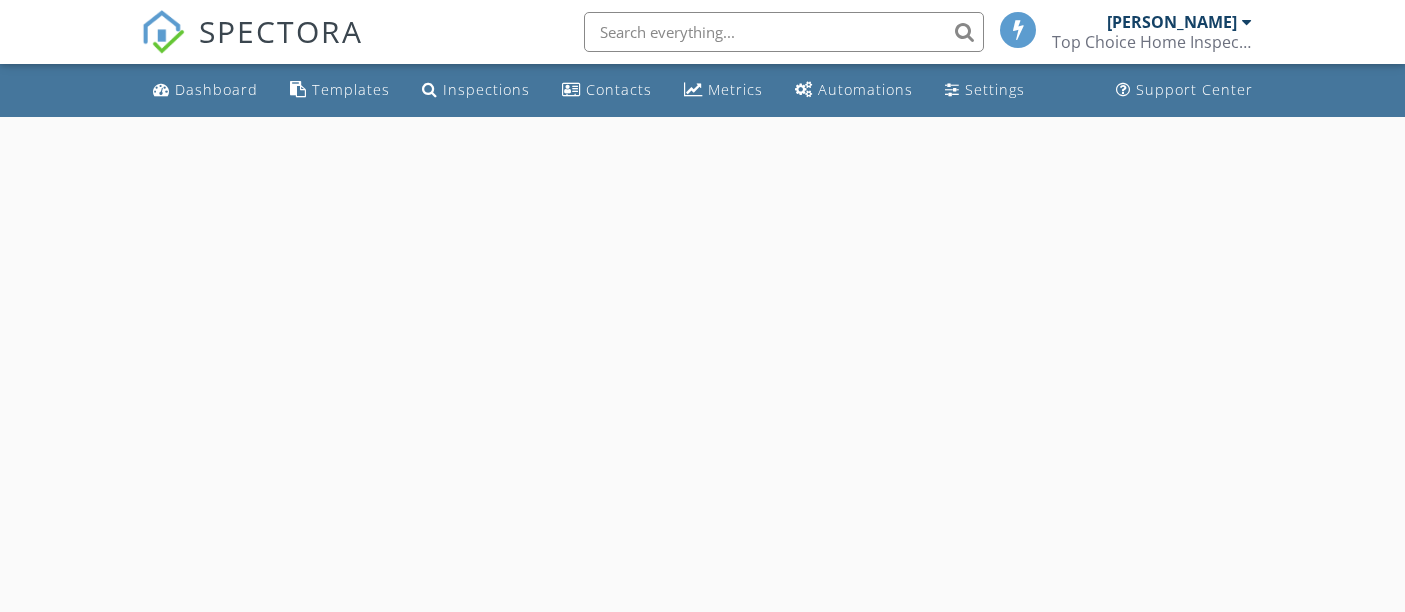 scroll, scrollTop: 0, scrollLeft: 0, axis: both 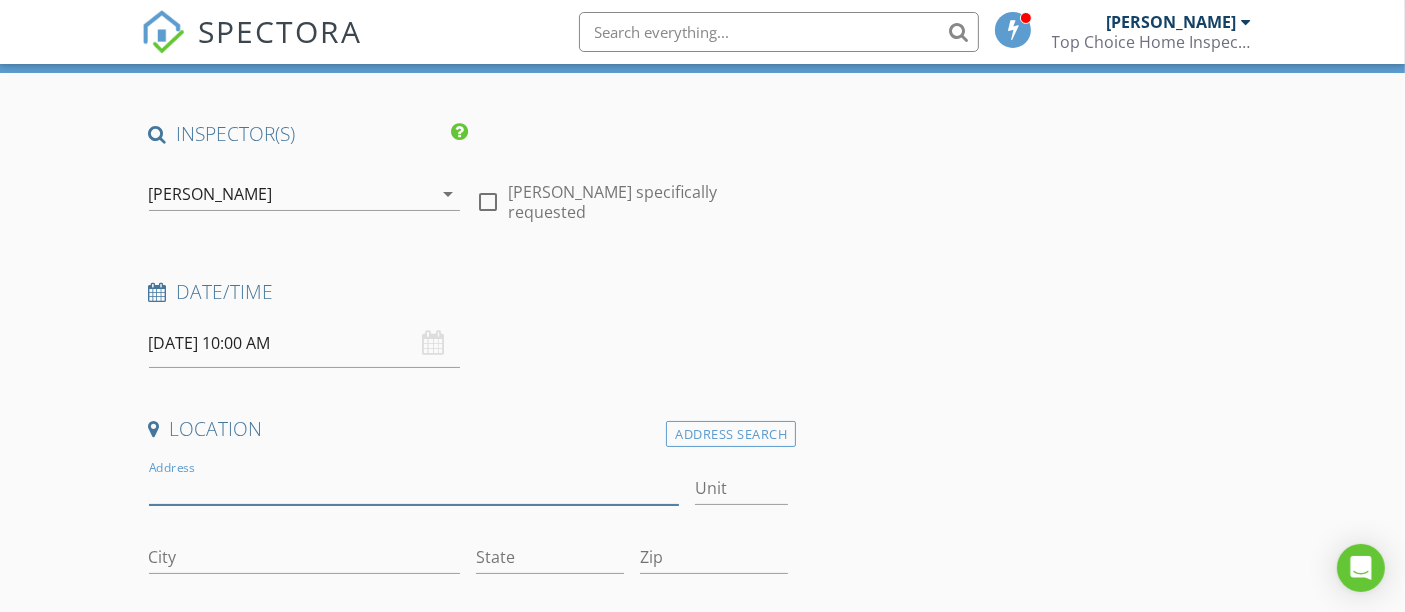 click on "Address" at bounding box center [414, 488] 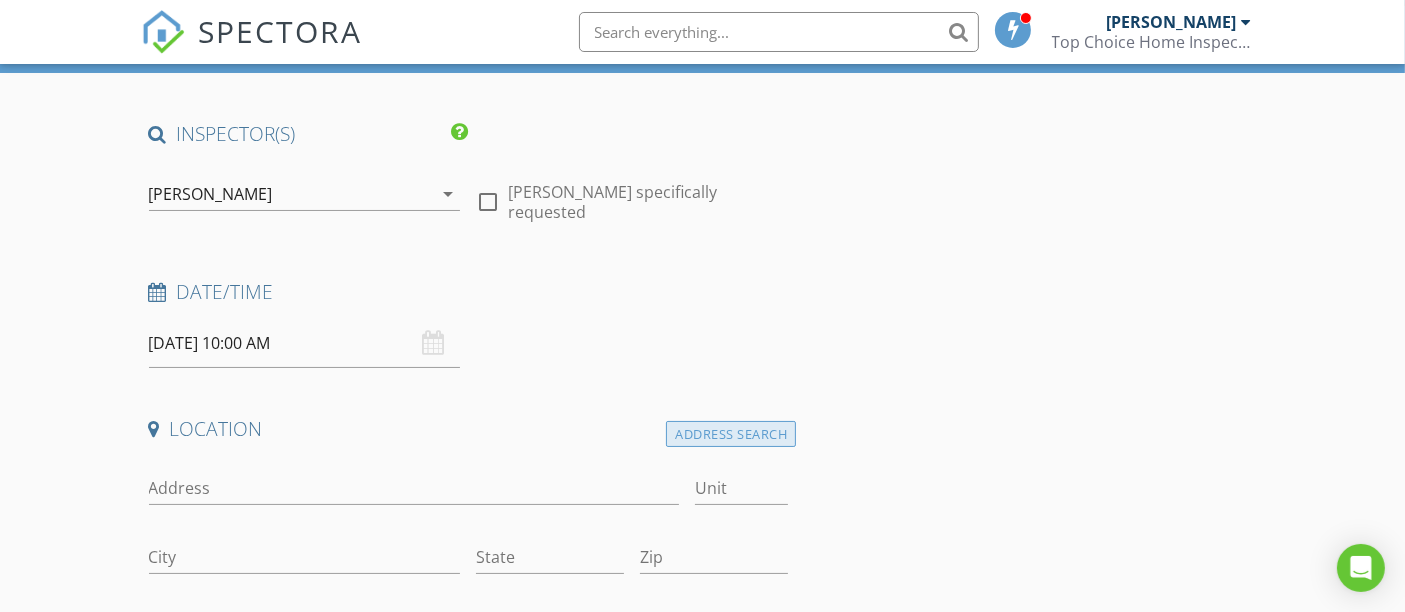 click on "Address Search" at bounding box center (731, 434) 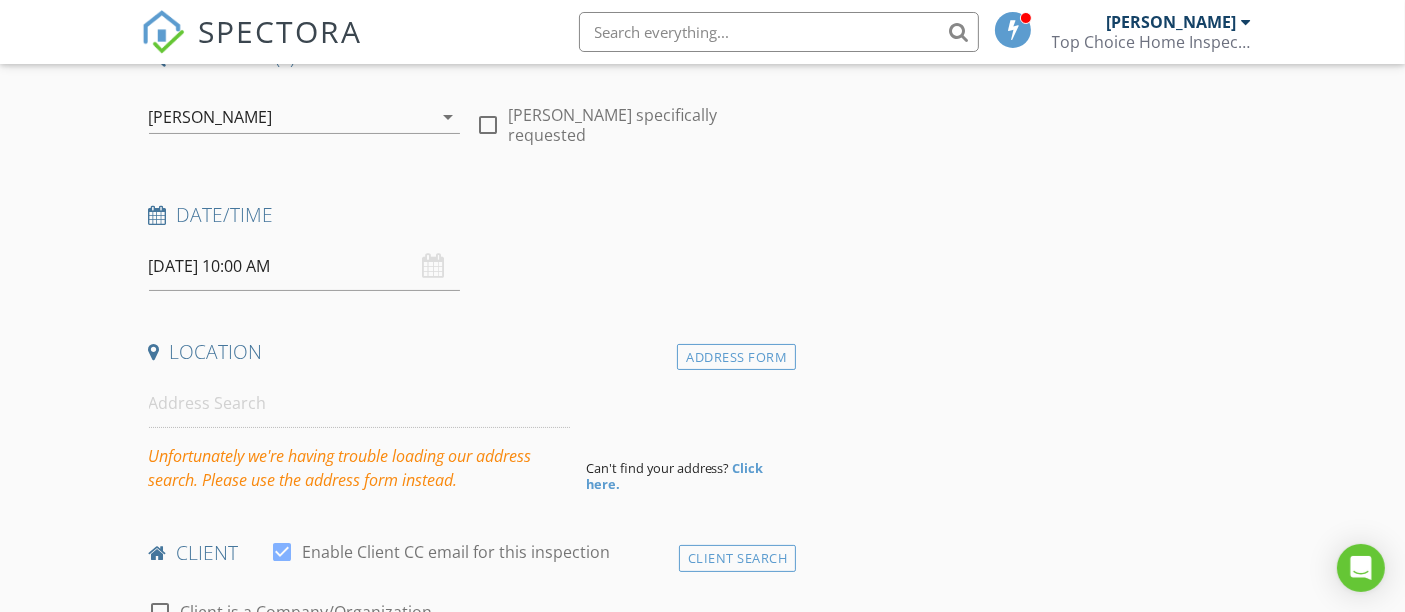scroll, scrollTop: 222, scrollLeft: 0, axis: vertical 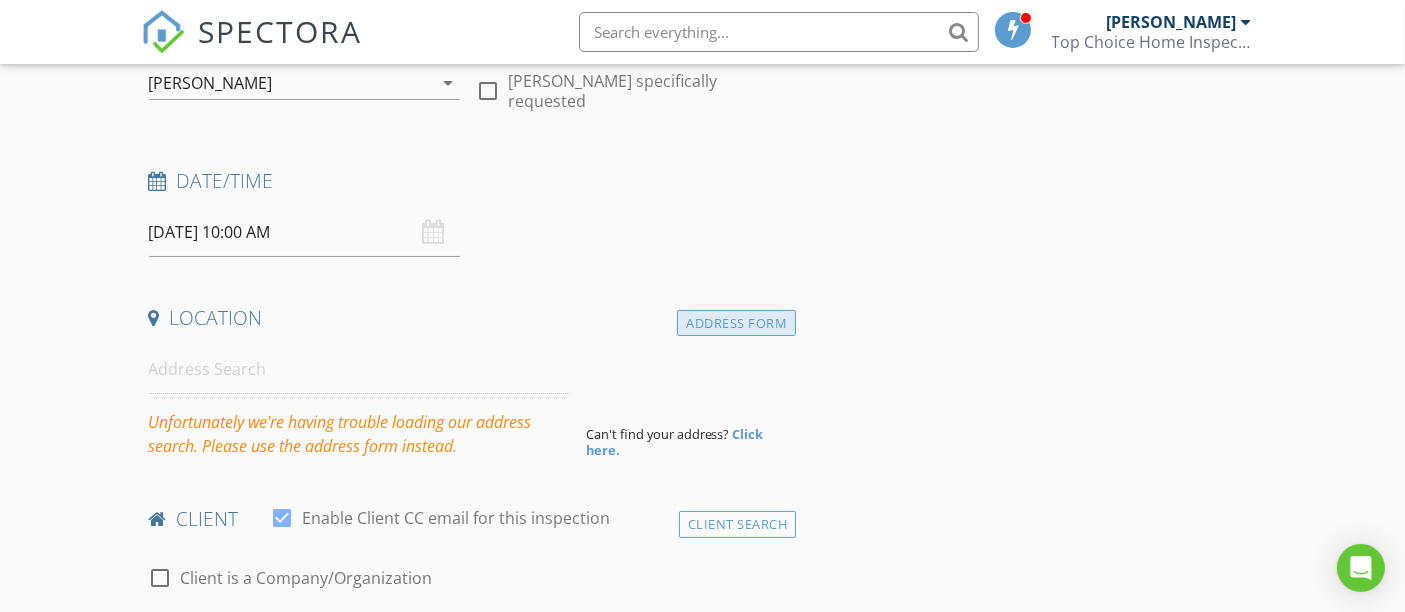 click on "Address Form" at bounding box center (736, 323) 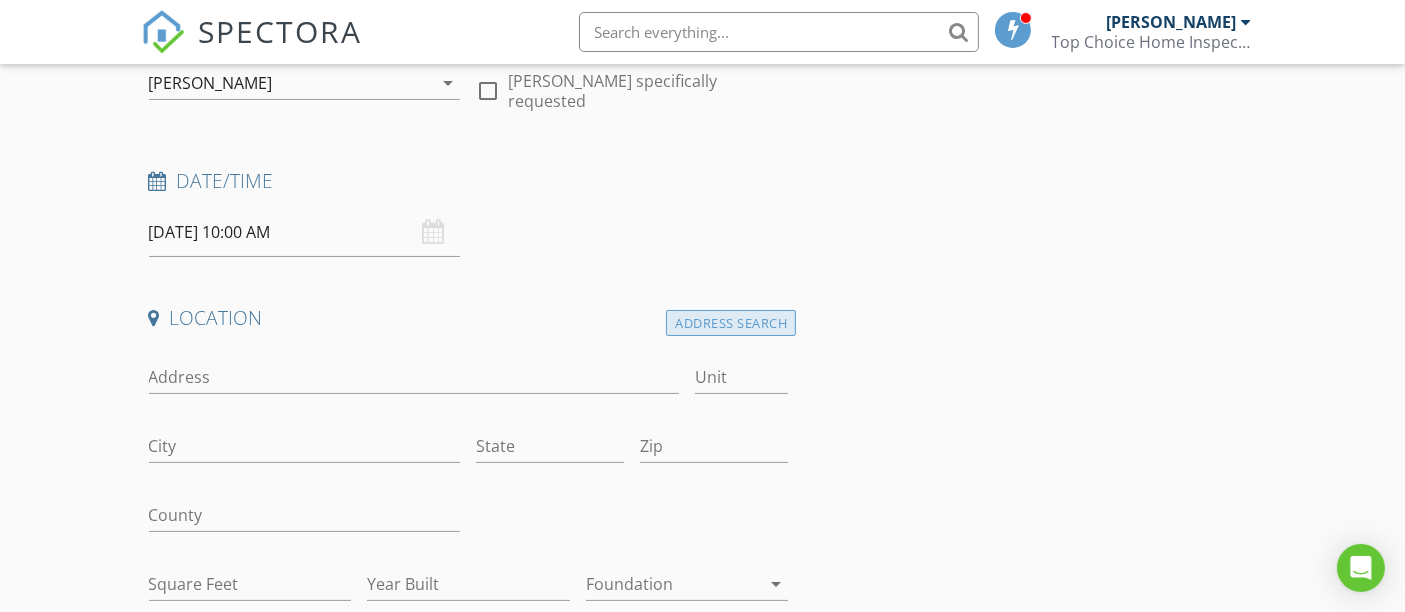 click on "Address Search" at bounding box center [731, 323] 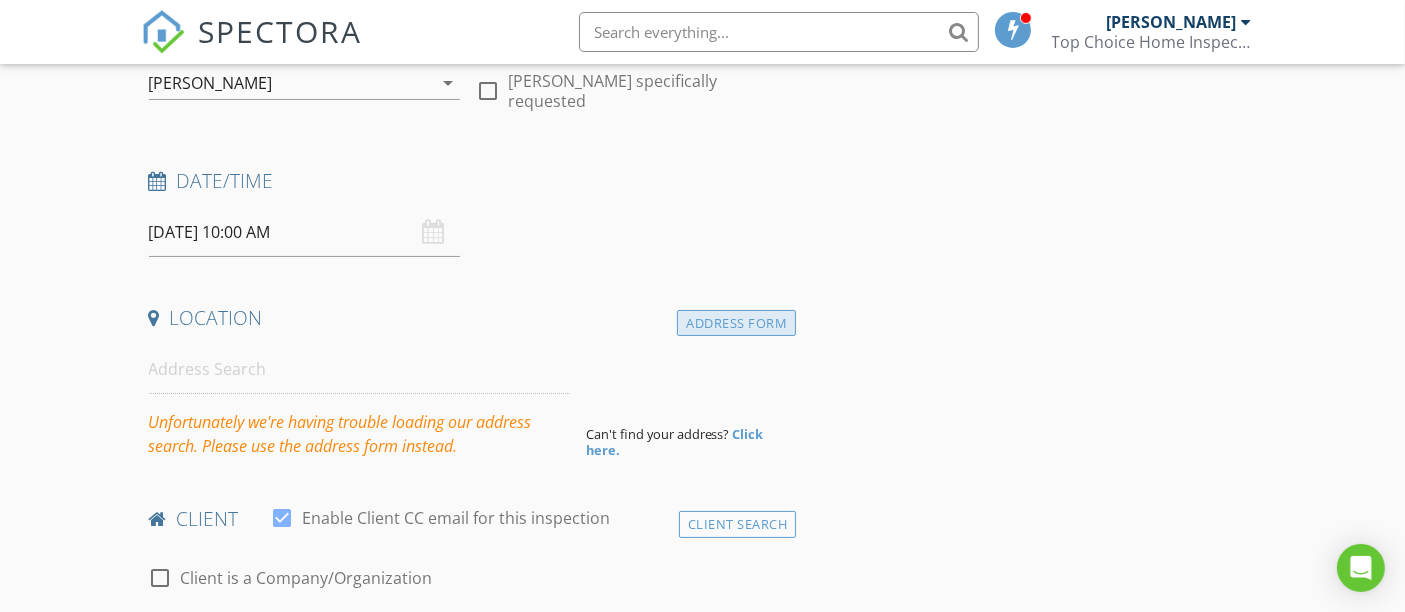 click on "Address Form" at bounding box center [736, 323] 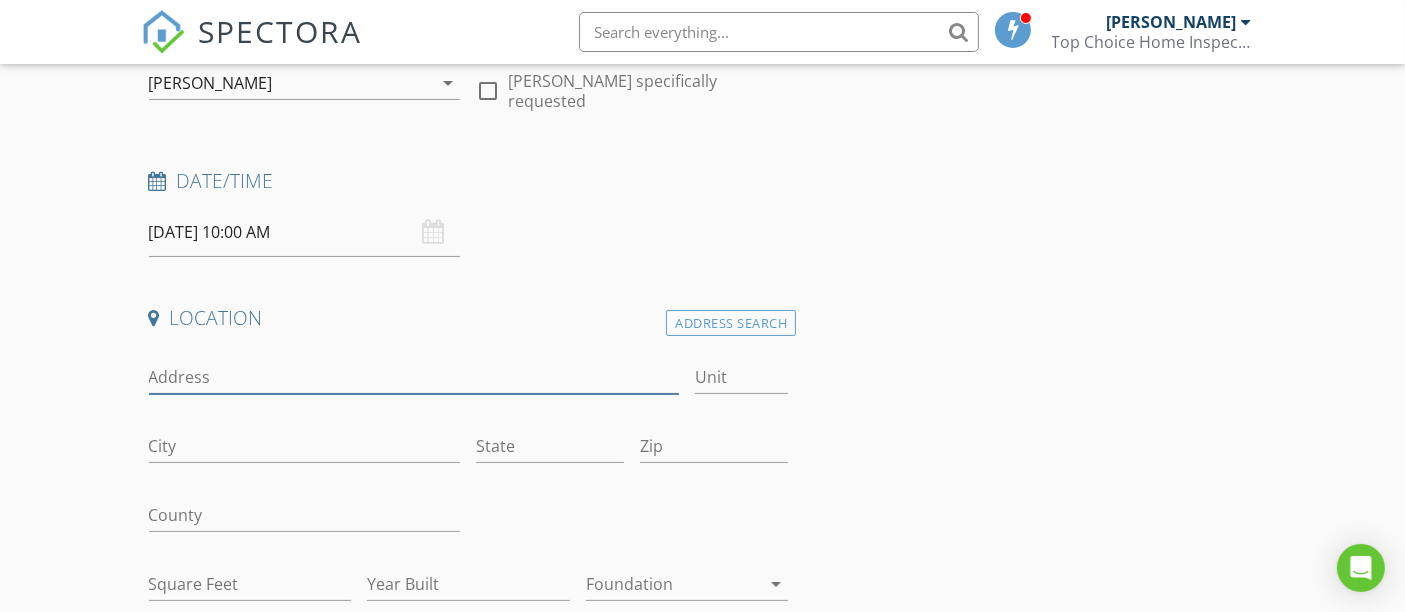click on "Address" at bounding box center (414, 377) 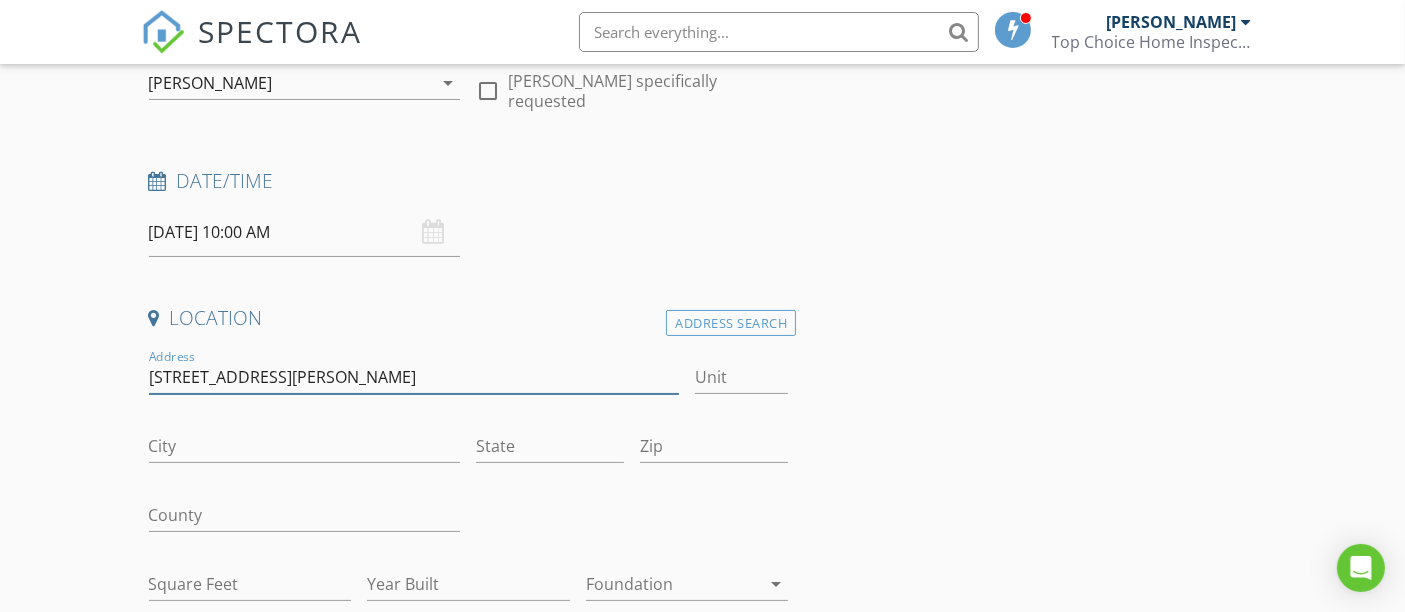 type on "4205 Twin Spires Dr" 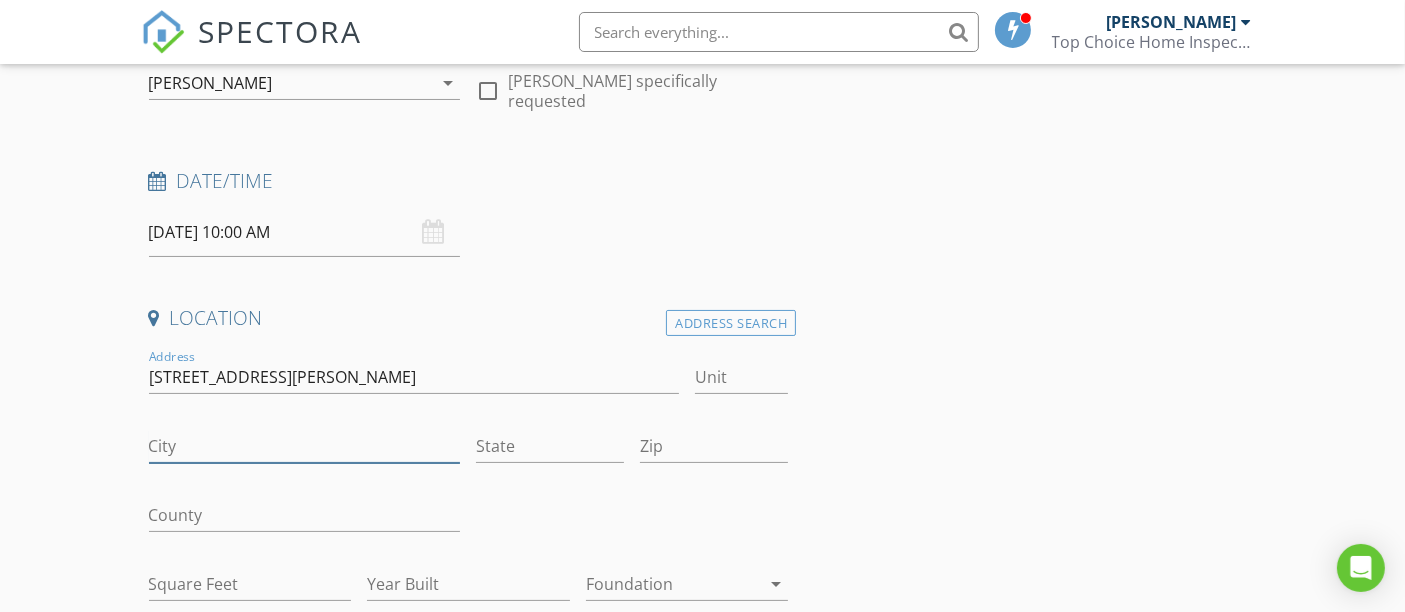 click on "City" at bounding box center [305, 446] 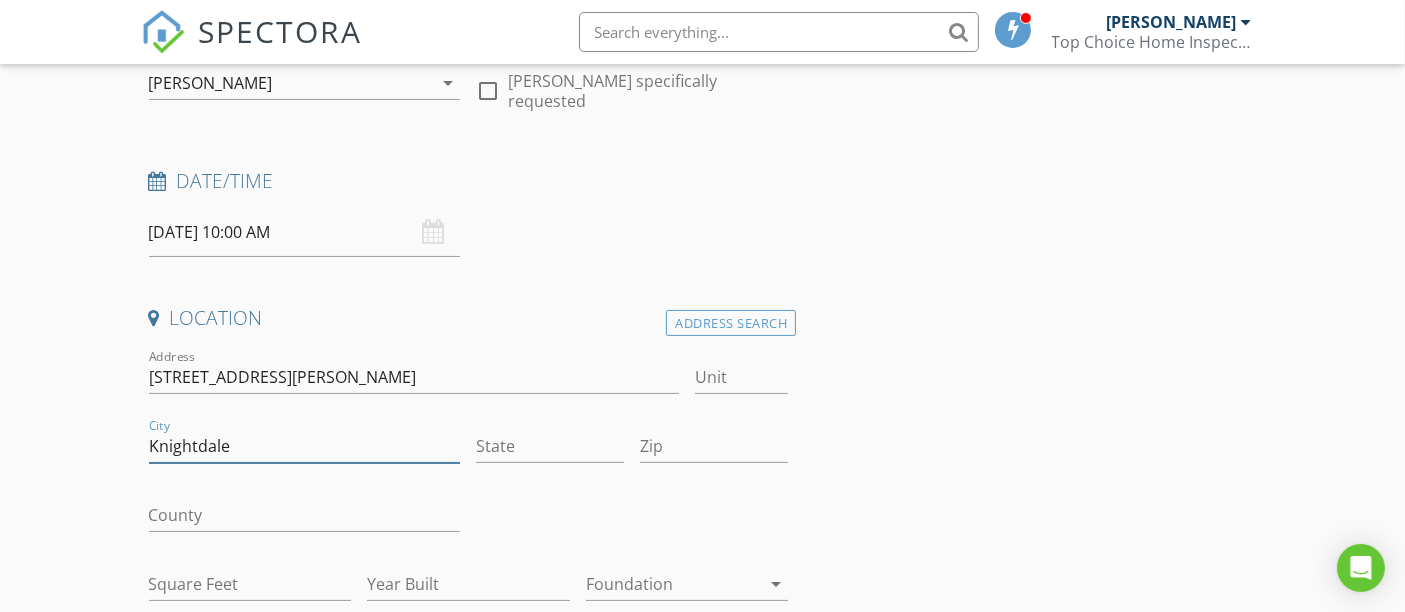 type on "Knightdale" 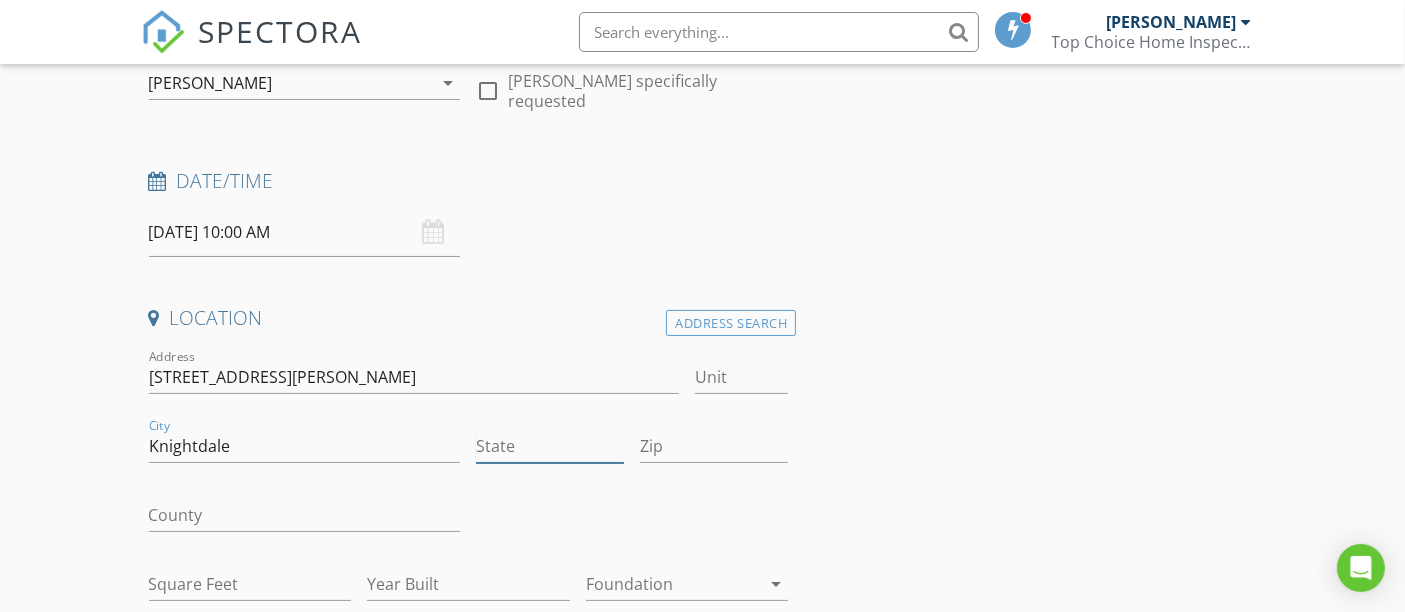 click on "State" at bounding box center [550, 446] 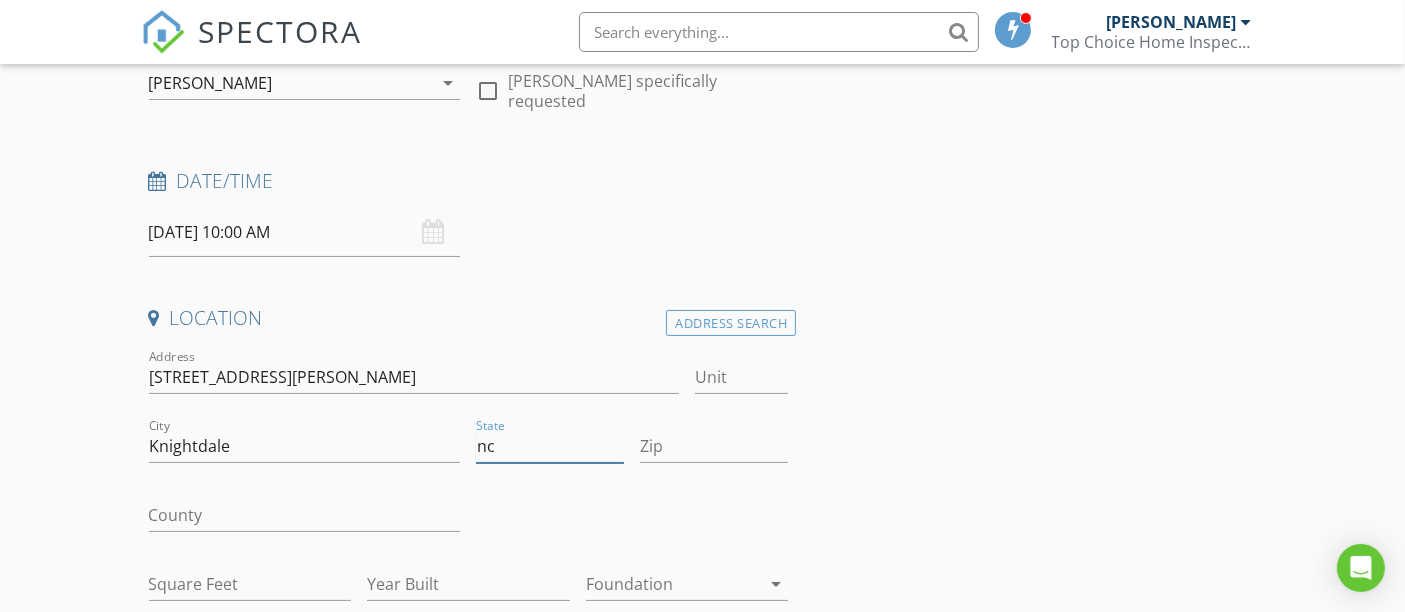 click on "nc" at bounding box center [550, 446] 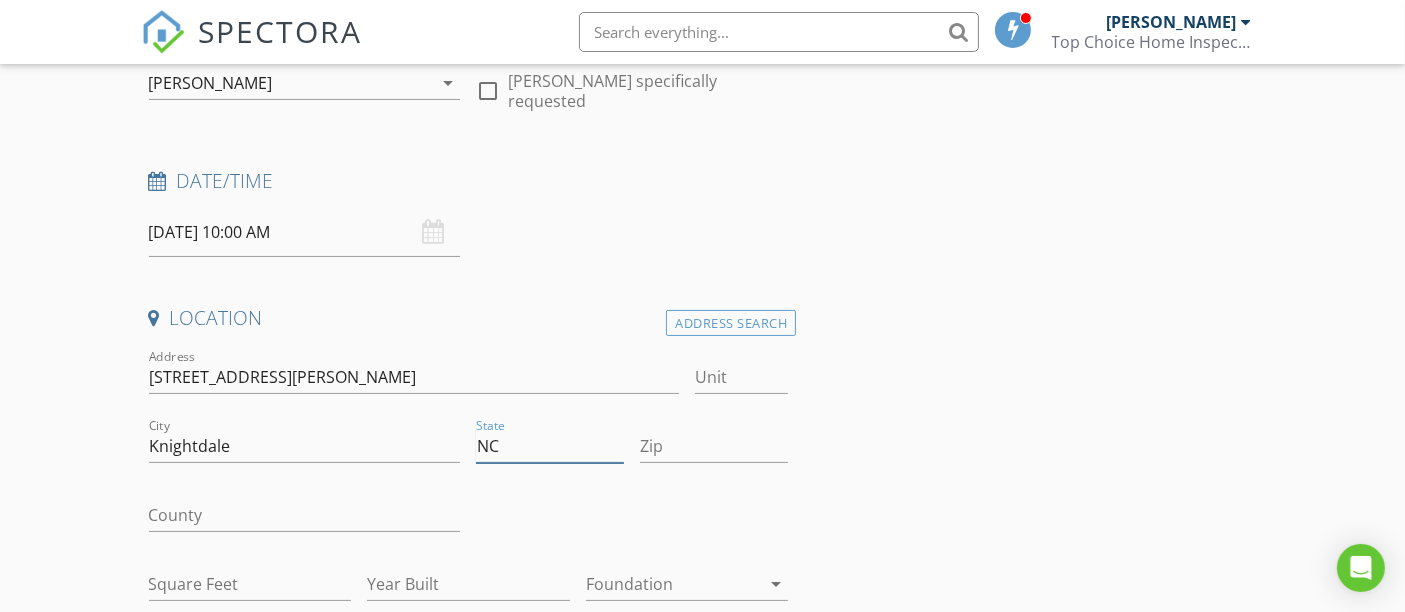 type on "NC" 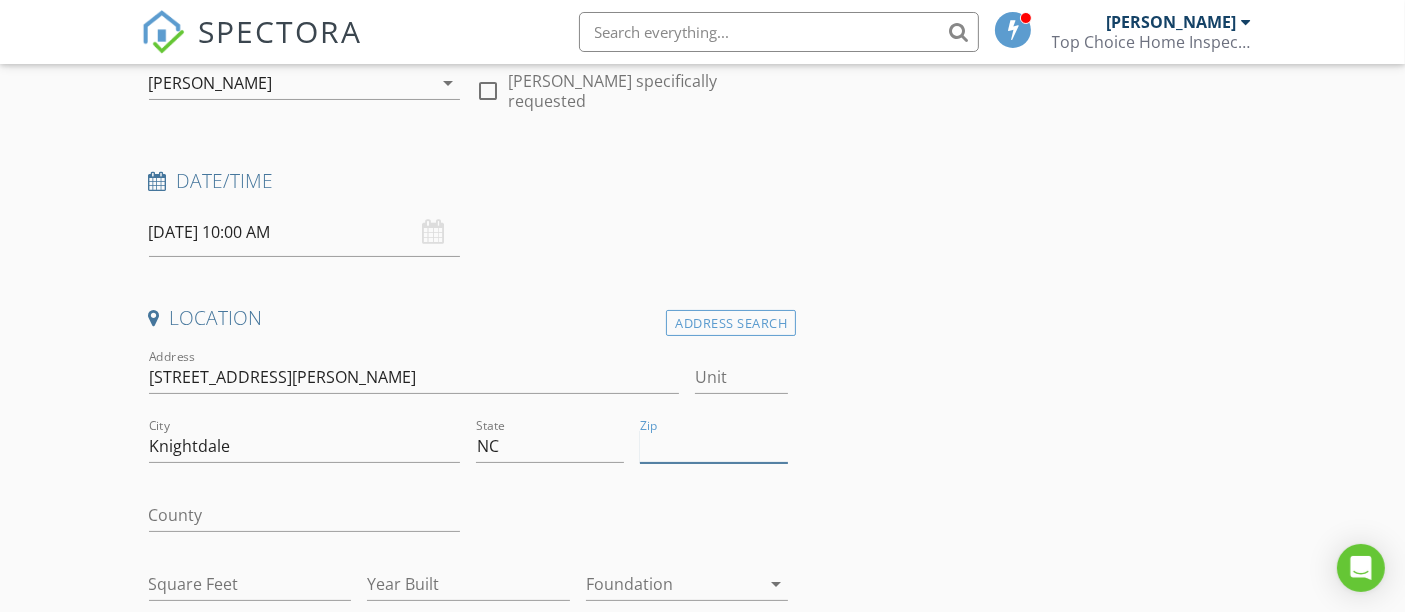 click on "Zip" at bounding box center (714, 446) 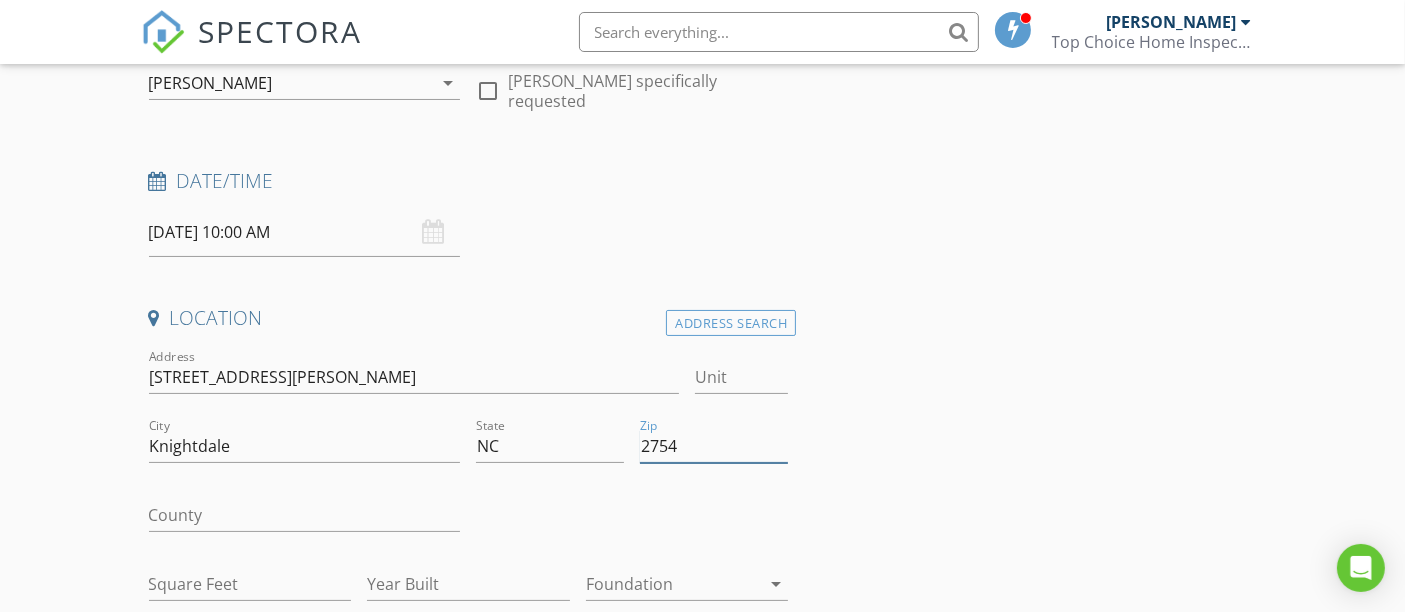 type on "27545" 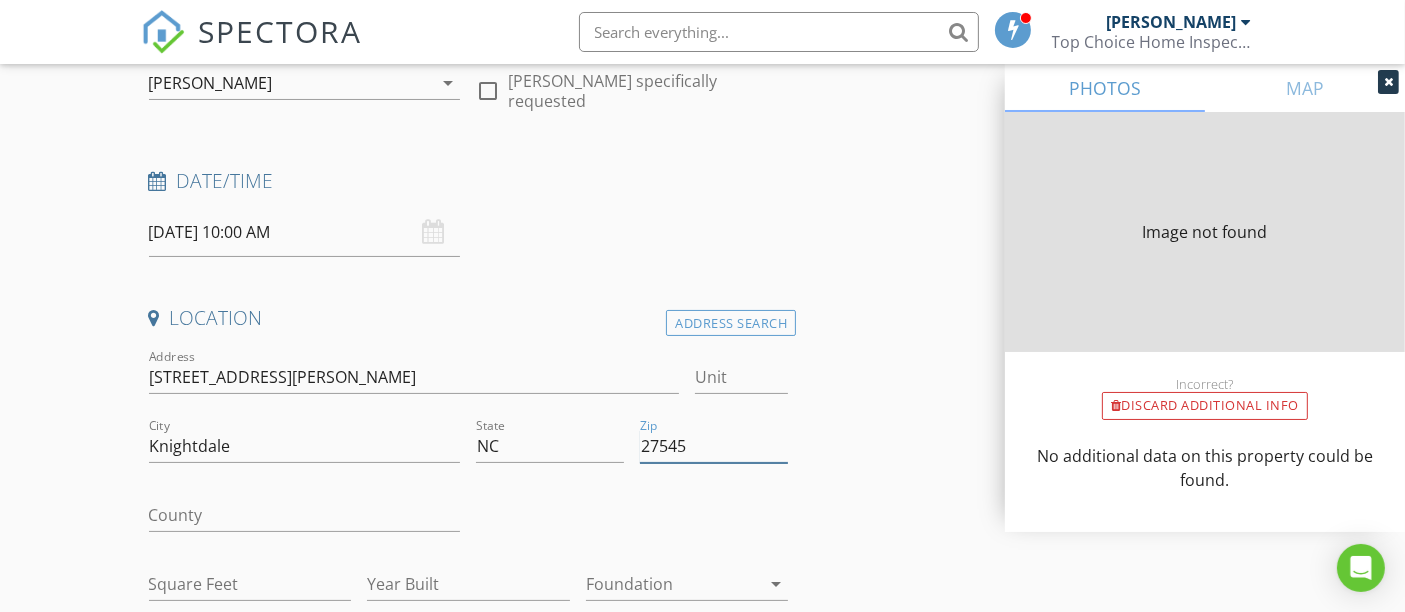 type on "2400" 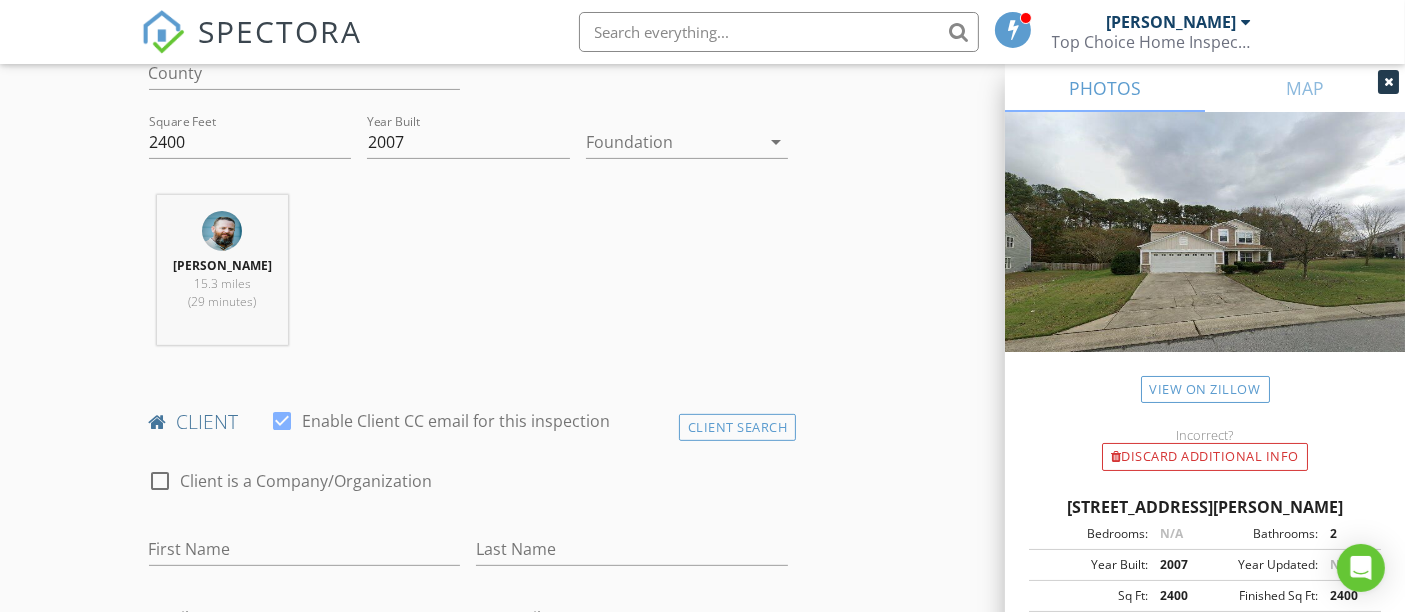 scroll, scrollTop: 666, scrollLeft: 0, axis: vertical 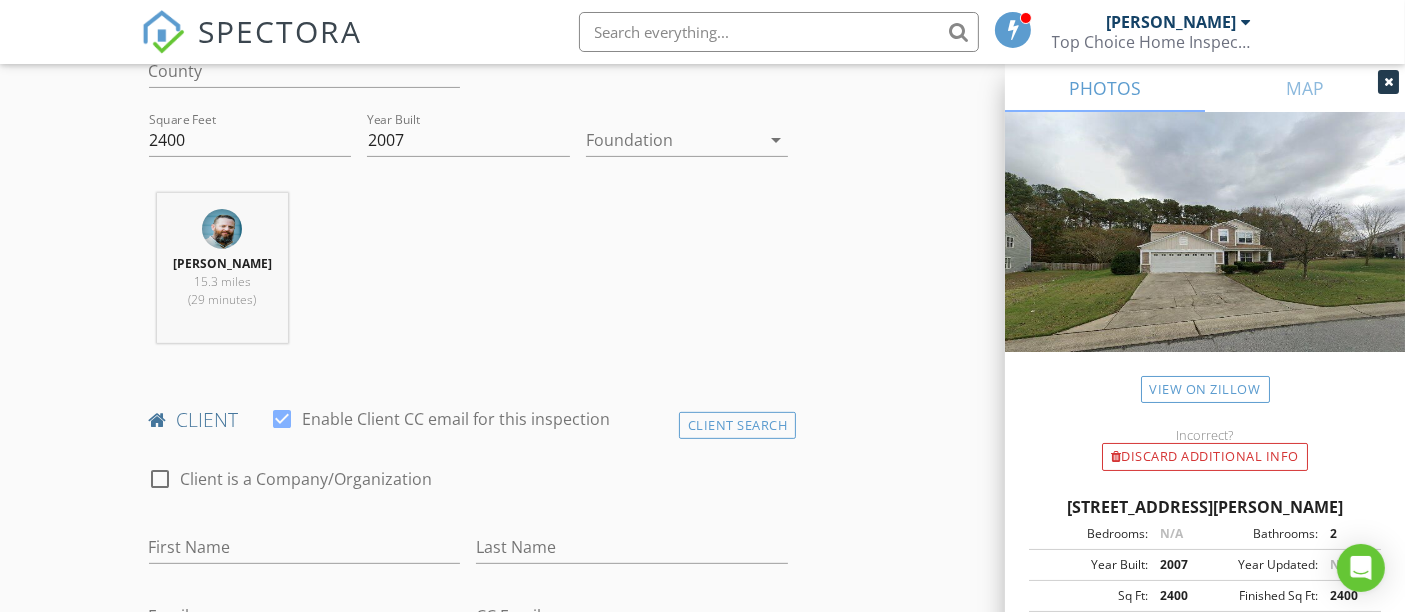 type on "27545" 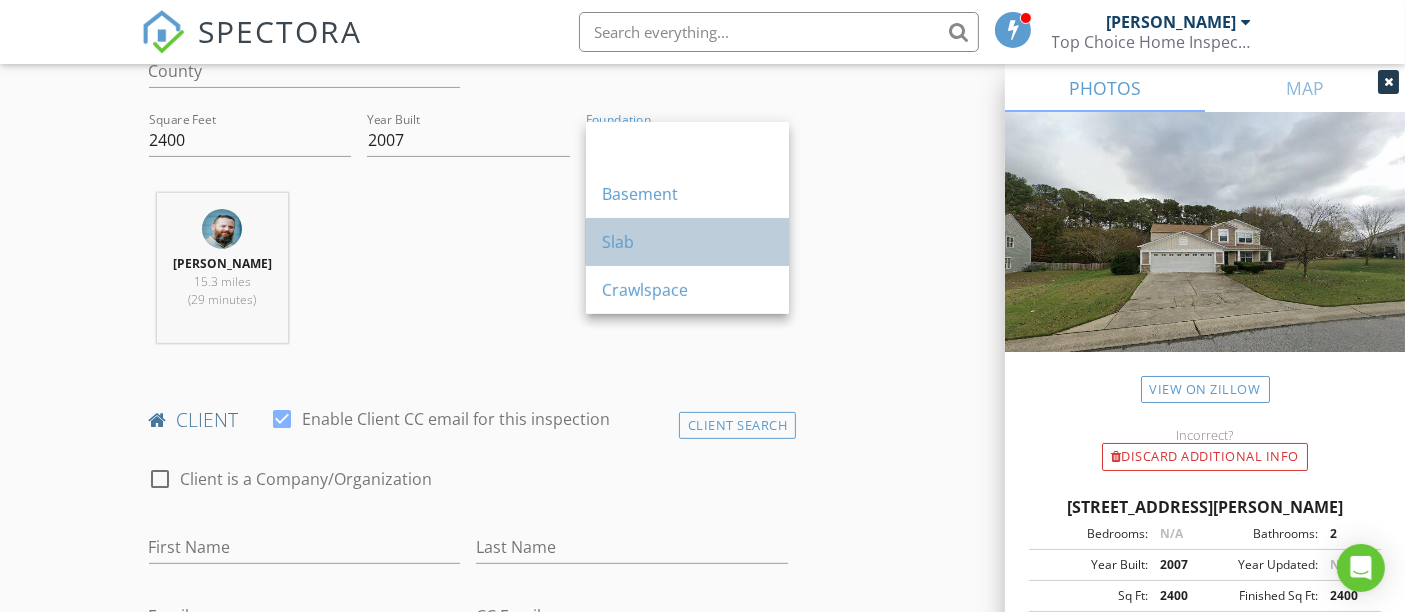 click on "Slab" at bounding box center [687, 242] 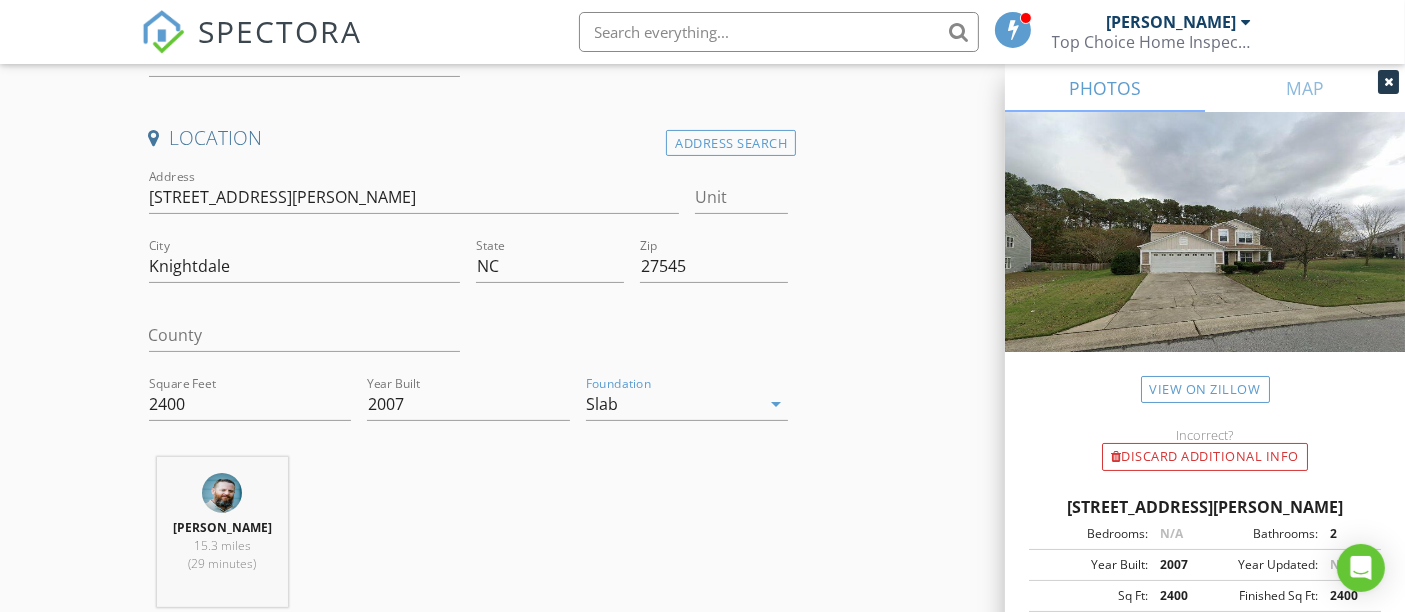 scroll, scrollTop: 444, scrollLeft: 0, axis: vertical 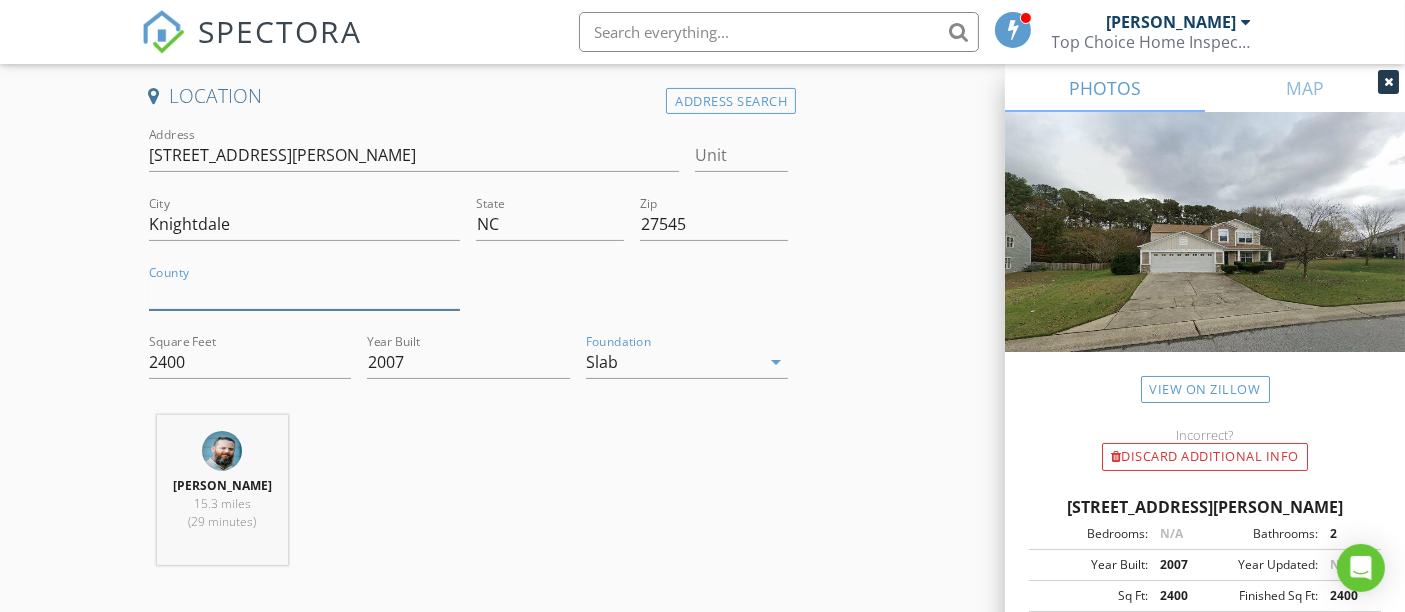 click on "County" at bounding box center (305, 293) 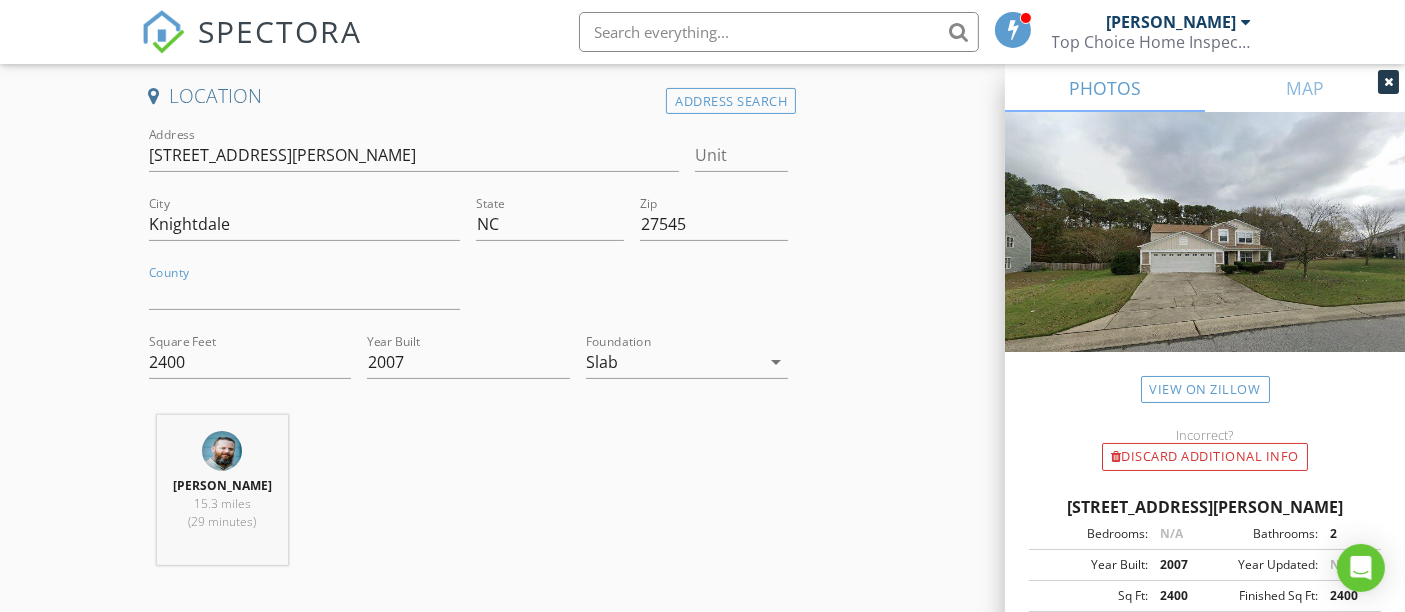 click on "INSPECTOR(S)
check_box   Thomas Brown   PRIMARY   Thomas Brown arrow_drop_down   check_box_outline_blank Thomas Brown specifically requested
Date/Time
07/17/2025 10:00 AM
Location
Address Search       Address 4205 Twin Spires Dr   Unit   City Knightdale   State NC   Zip 27545   County     Square Feet 2400   Year Built 2007   Foundation Slab arrow_drop_down     Thomas Brown     15.3 miles     (29 minutes)
client
check_box Enable Client CC email for this inspection   Client Search     check_box_outline_blank Client is a Company/Organization     First Name   Last Name   Email   CC Email   Phone   Address   City   State   Zip       Notes   Private Notes
ADD ADDITIONAL client
SERVICES
check_box_outline_blank   Residential Inspection   check_box_outline_blank" at bounding box center [703, 1521] 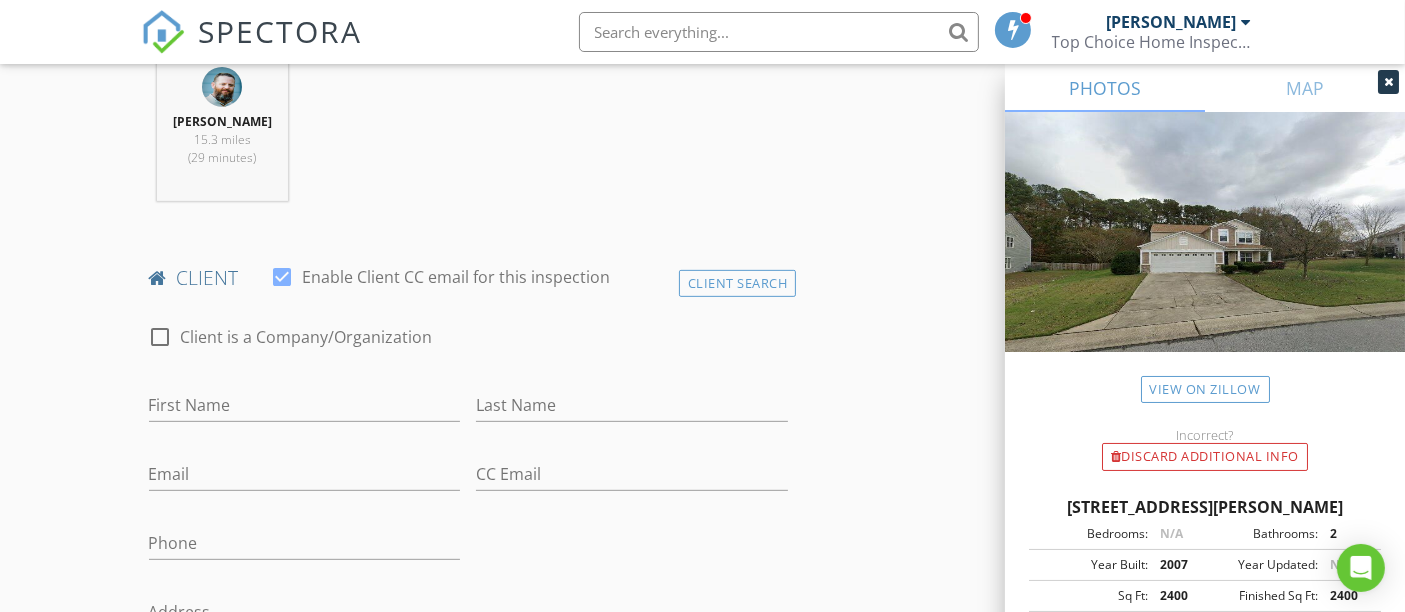 scroll, scrollTop: 888, scrollLeft: 0, axis: vertical 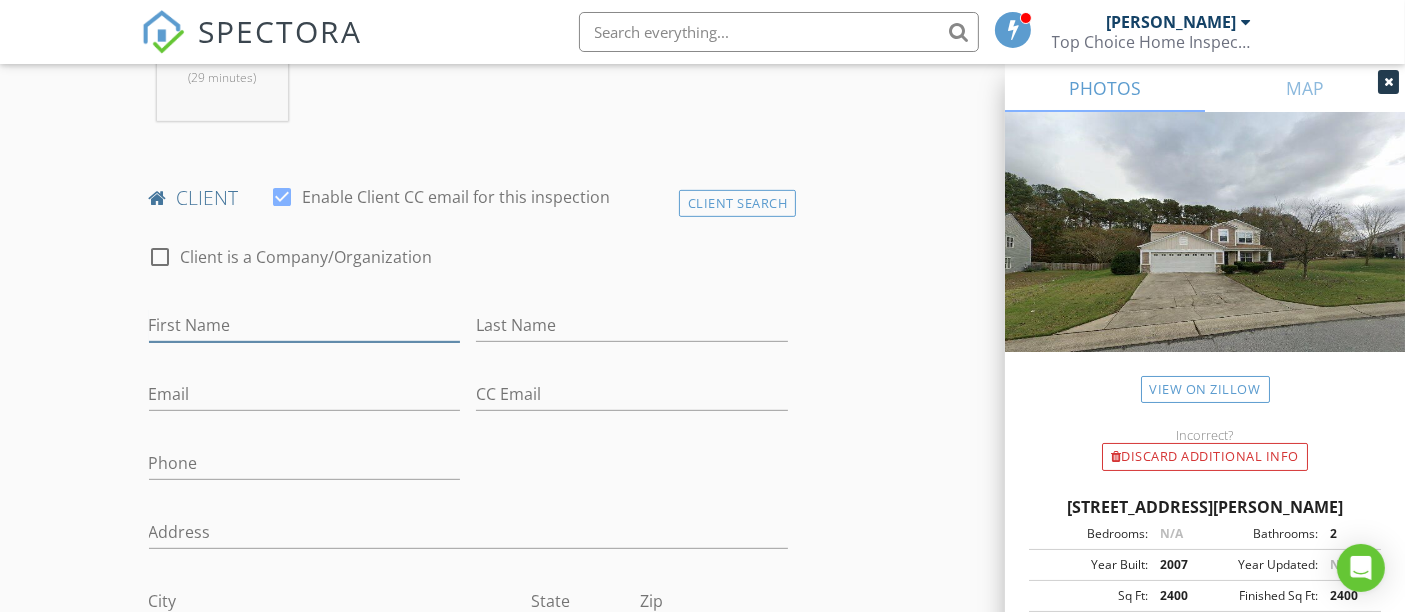 click on "First Name" at bounding box center [305, 325] 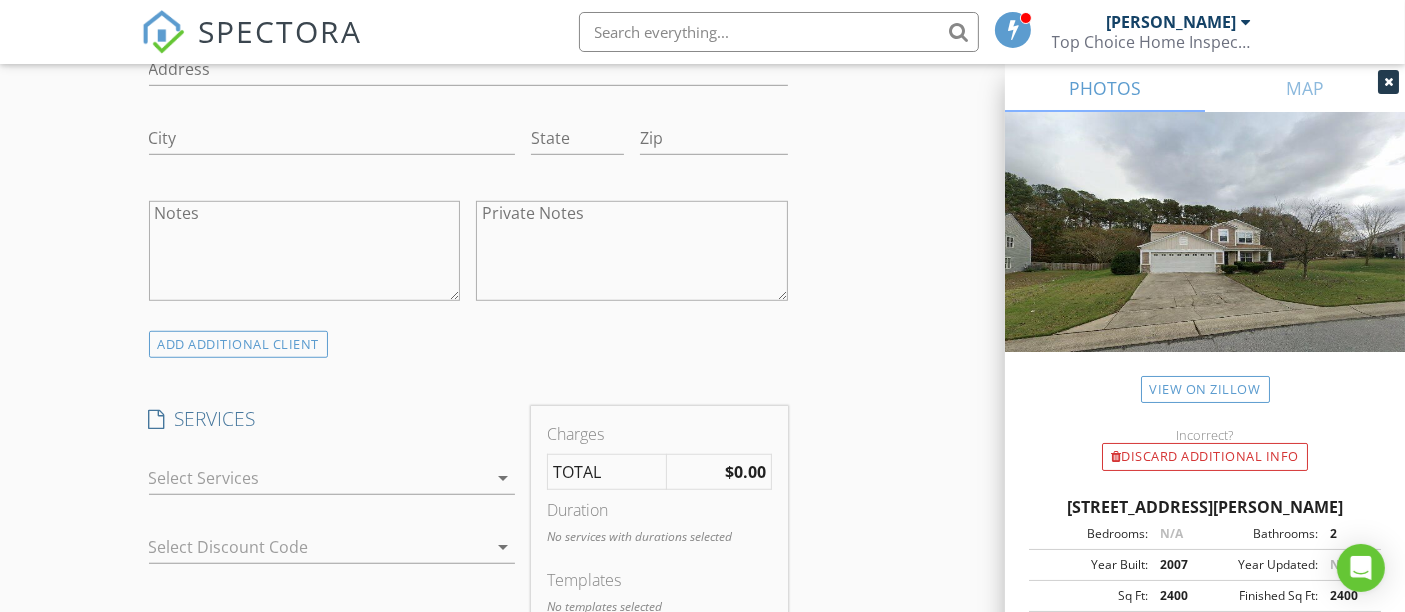 scroll, scrollTop: 1444, scrollLeft: 0, axis: vertical 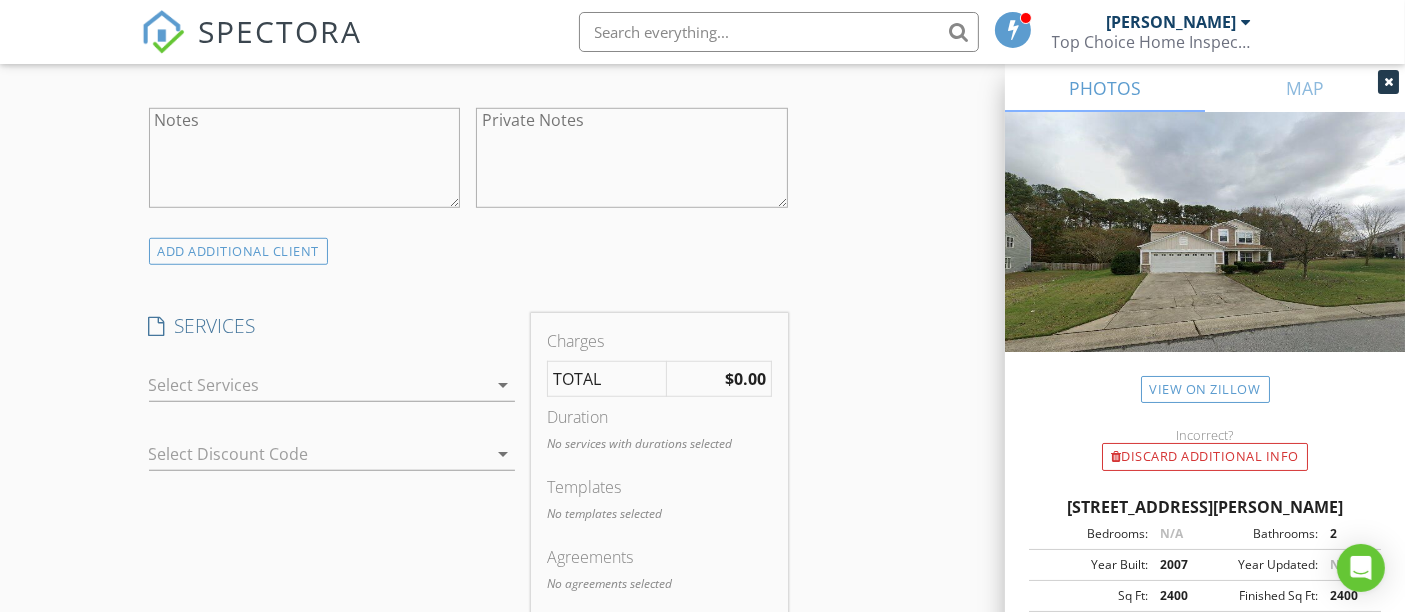 click at bounding box center [318, 385] 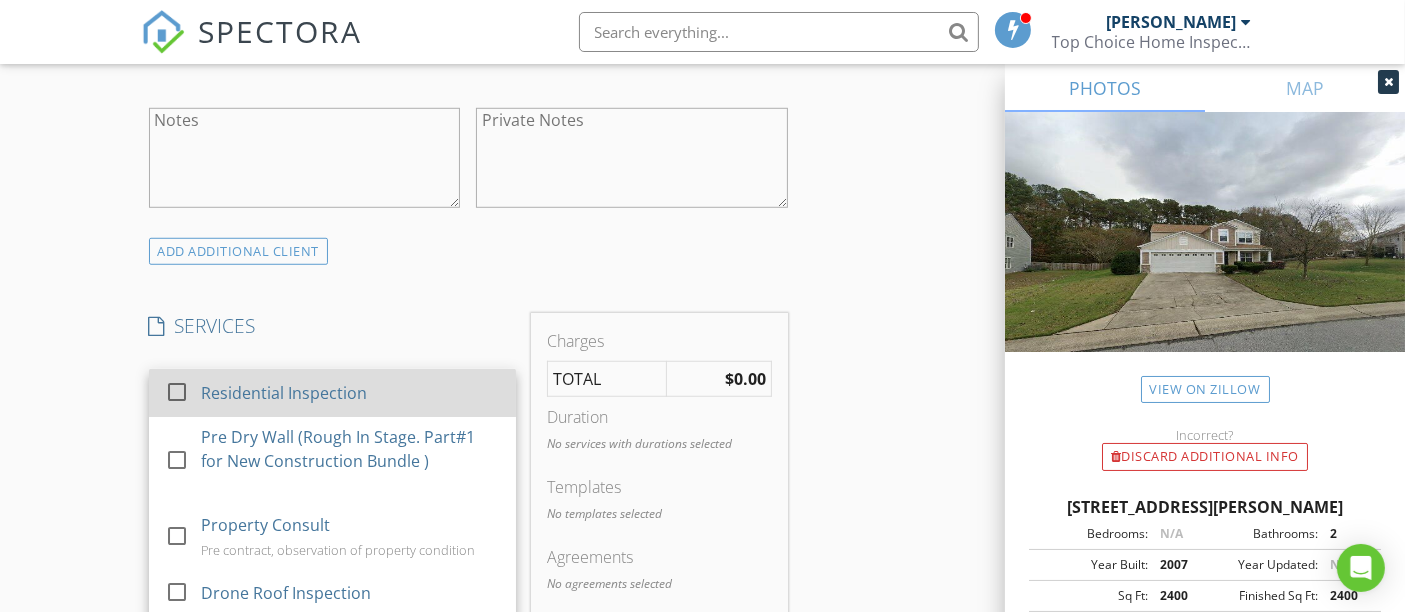 click at bounding box center (177, 392) 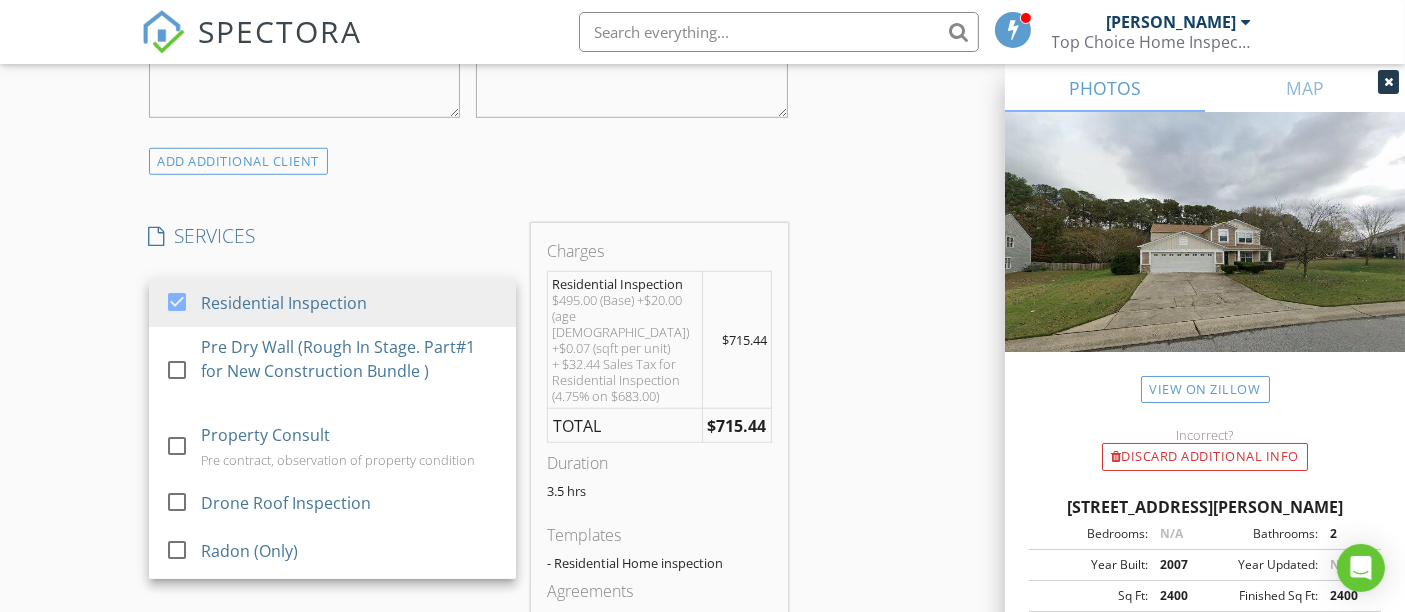 scroll, scrollTop: 1666, scrollLeft: 0, axis: vertical 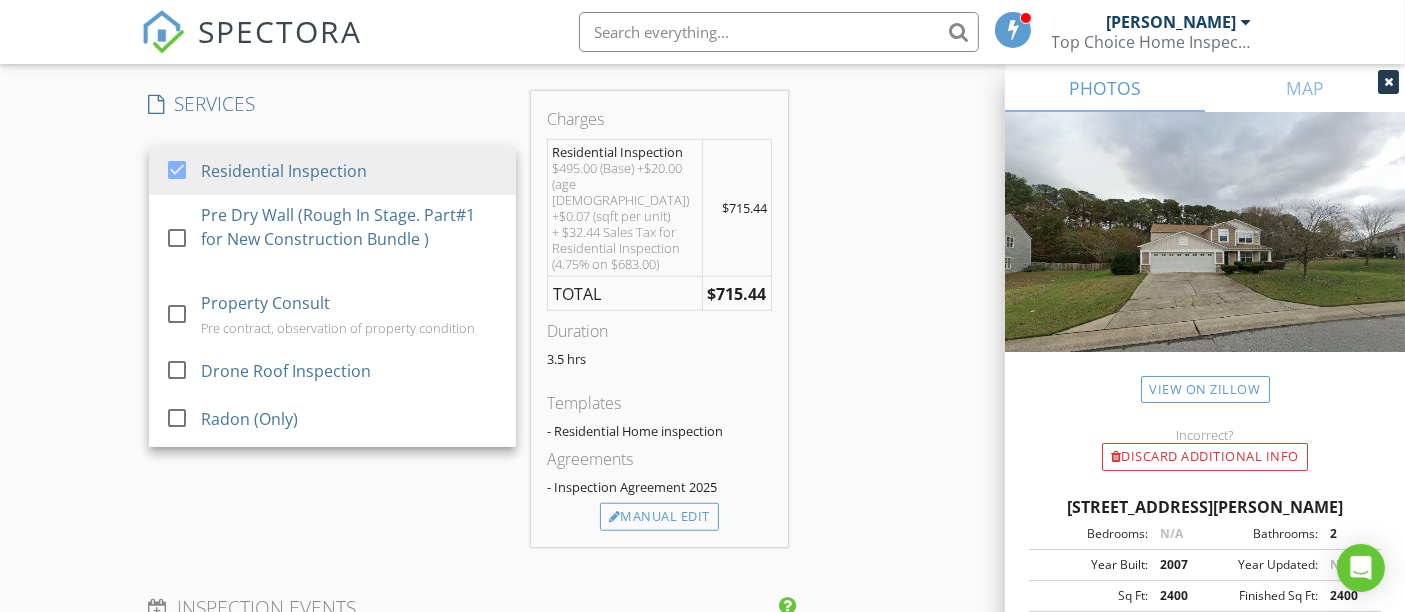 click on "New Inspection
Click here to use the New Order Form
INSPECTOR(S)
check_box   Thomas Brown   PRIMARY   Thomas Brown arrow_drop_down   check_box_outline_blank Thomas Brown specifically requested
Date/Time
07/17/2025 10:00 AM
Location
Address Search       Address 4205 Twin Spires Dr   Unit   City Knightdale   State NC   Zip 27545   County     Square Feet 2400   Year Built 2007   Foundation Slab arrow_drop_down     Thomas Brown     15.3 miles     (29 minutes)
client
check_box Enable Client CC email for this inspection   Client Search     check_box_outline_blank Client is a Company/Organization     First Name   Last Name   Email   CC Email   Phone   Address   City   State   Zip       Notes   Private Notes
ADD ADDITIONAL client
SERVICES
check_box" at bounding box center (702, 321) 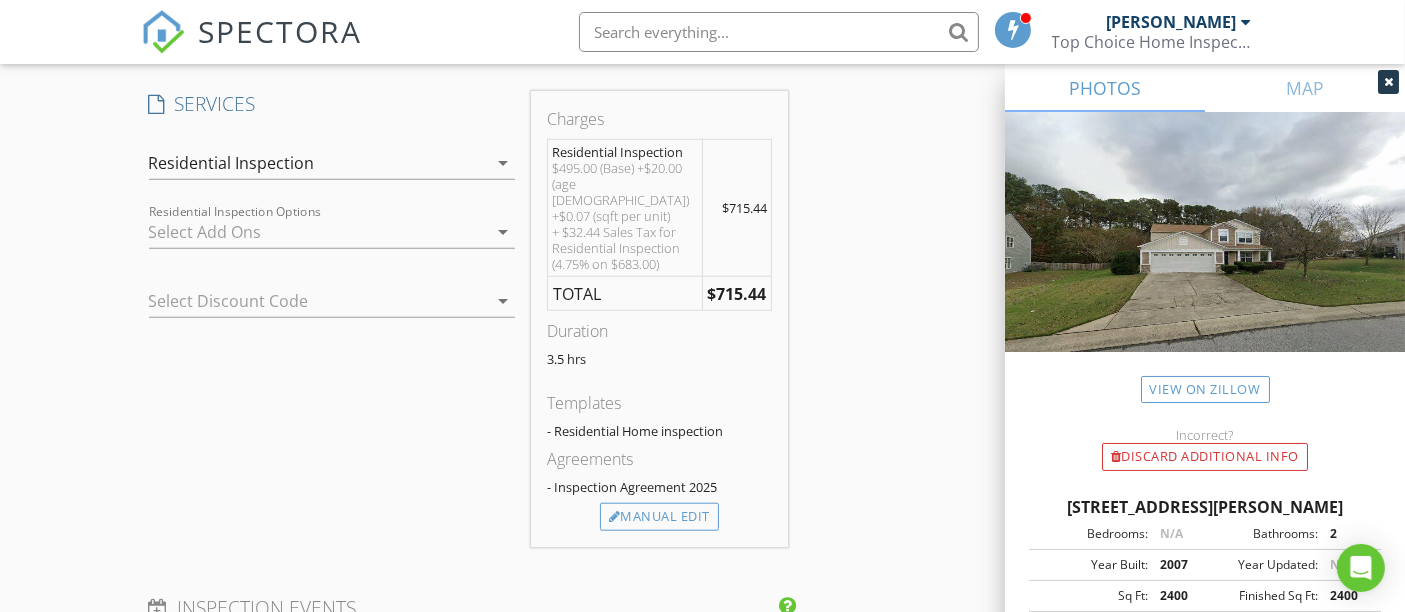 click on "check_box_outline_blank   RI-Radon   Subject to Availability check_box_outline_blank   RI-Pest / Termite   Subject to Availability Residential Inspection Options arrow_drop_down" at bounding box center [332, 234] 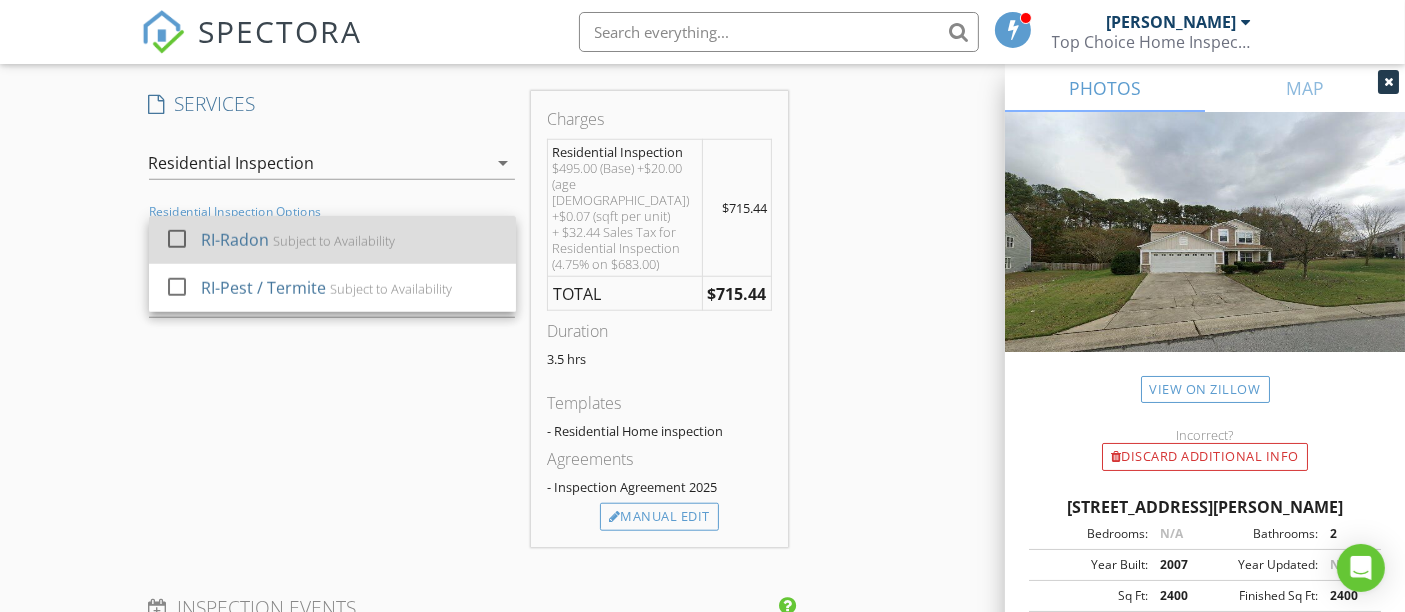 click at bounding box center (177, 239) 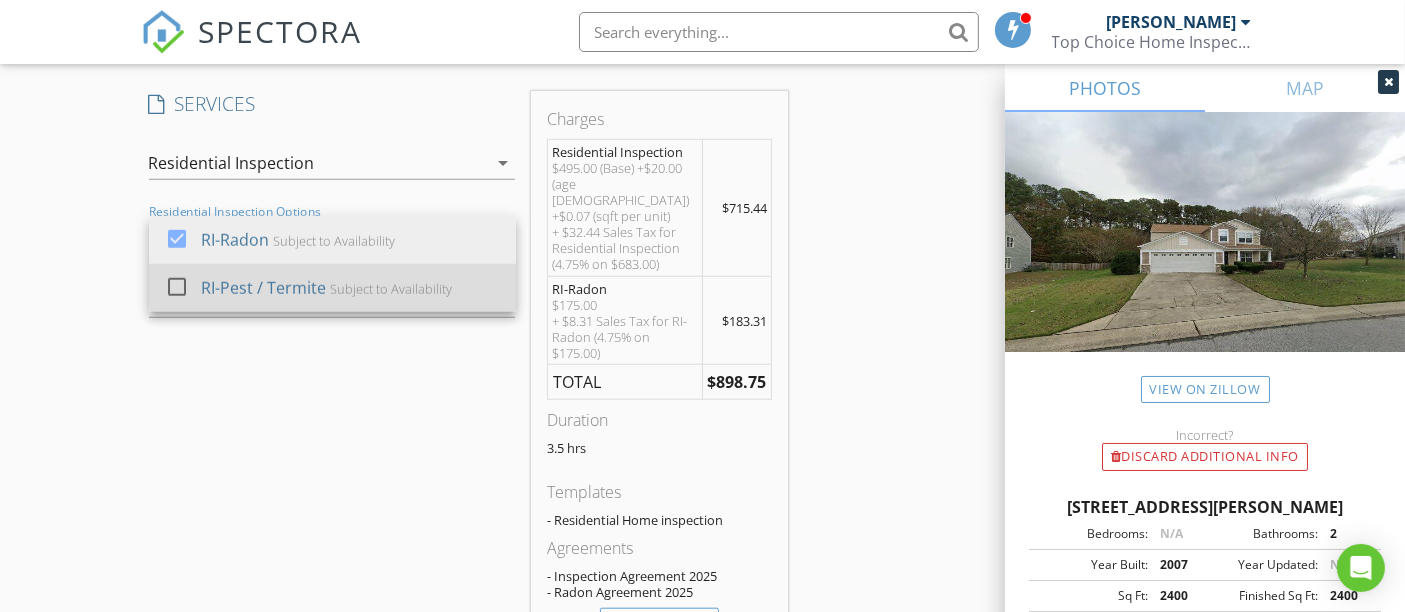 click at bounding box center [177, 287] 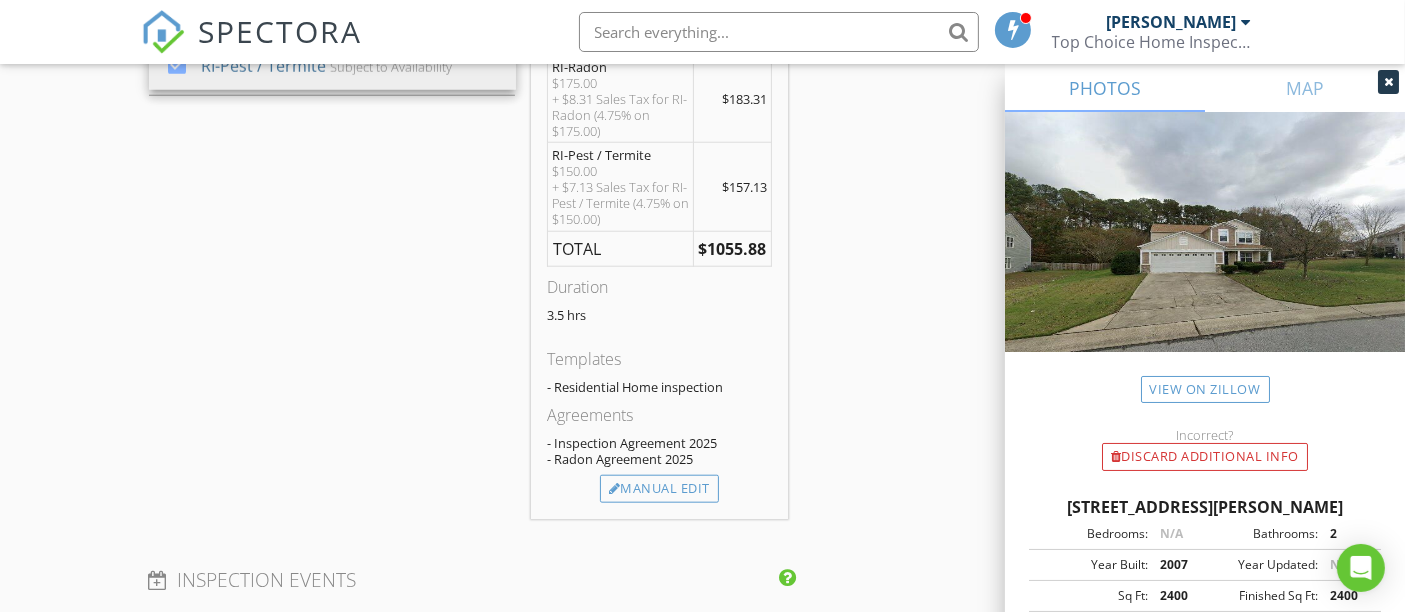 click on "SERVICES
check_box   Residential Inspection   check_box_outline_blank   Pre Dry Wall (Rough In Stage. Part#1 for New Construction Bundle )   check_box_outline_blank   Property Consult    Pre contract, observation of property condition check_box_outline_blank   Drone Roof Inspection   check_box_outline_blank   Radon (Only)   check_box_outline_blank   11 Month Inspection   check_box_outline_blank   Pre-listing Inspection   check_box_outline_blank   Repair Confirmation   Residential Inspection arrow_drop_down   check_box   RI-Radon   Subject to Availability check_box   RI-Pest / Termite   Subject to Availability Residential Inspection Options RI-Radon,  RI-Pest / Termite arrow_drop_down   Select Discount Code arrow_drop_down" at bounding box center [332, 193] 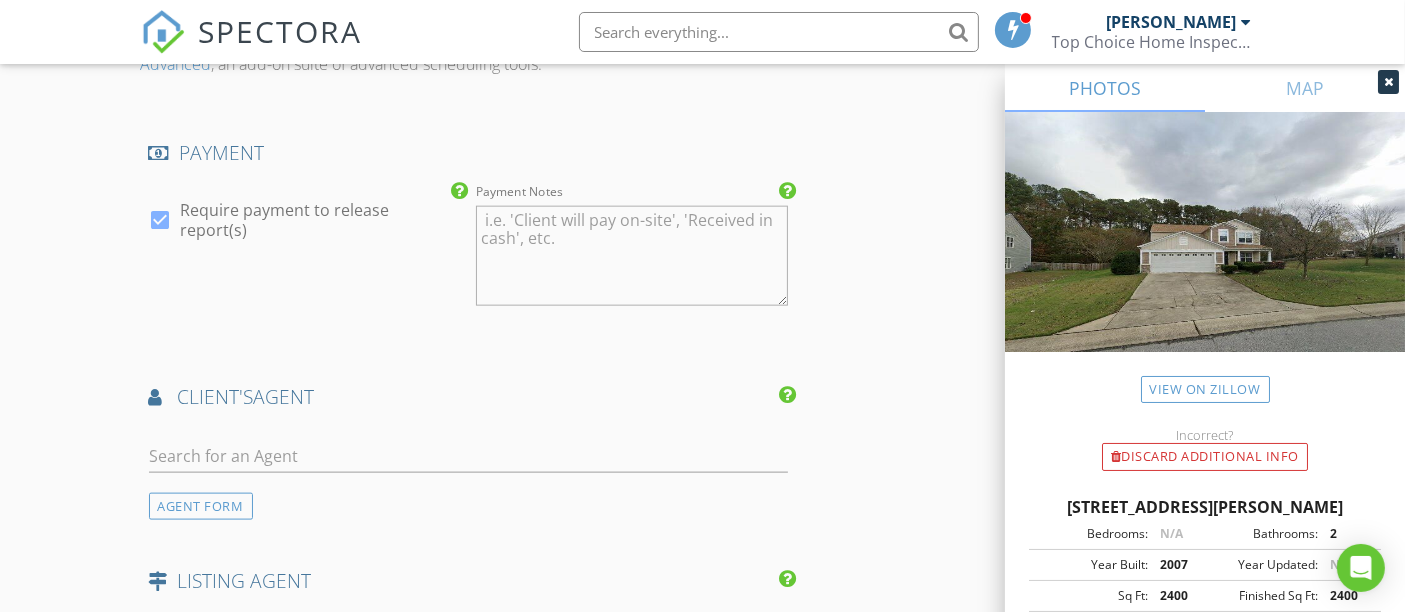 scroll, scrollTop: 2555, scrollLeft: 0, axis: vertical 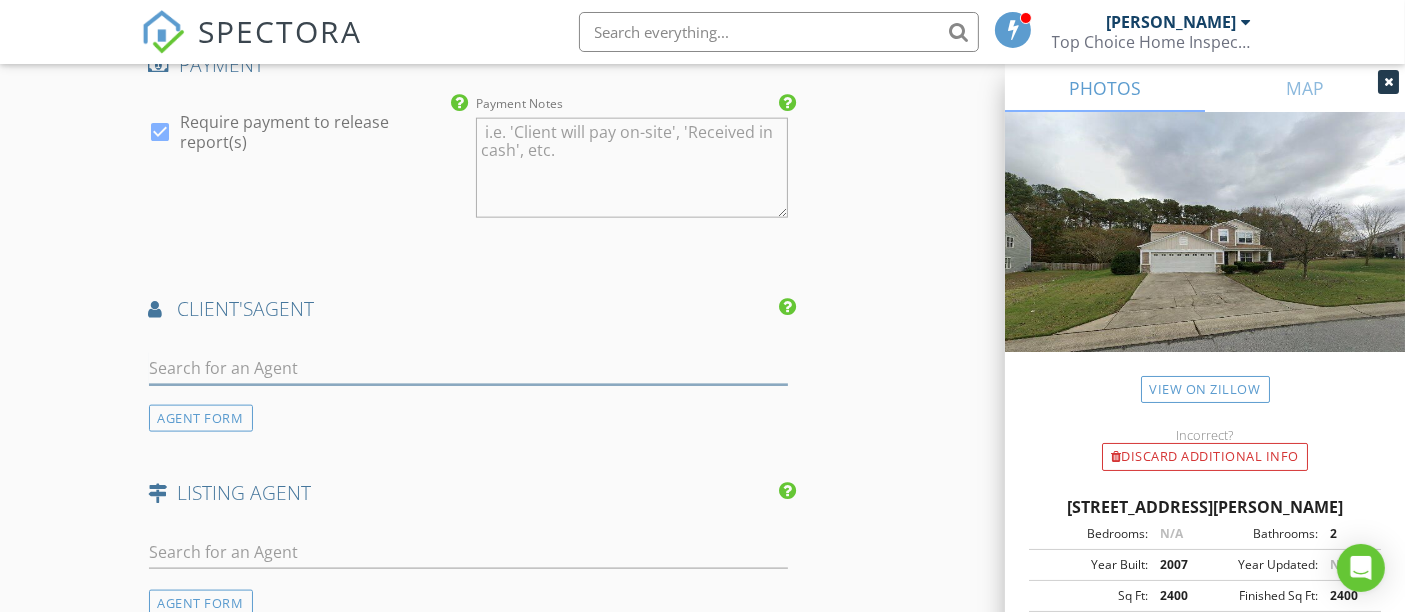 click at bounding box center (469, 368) 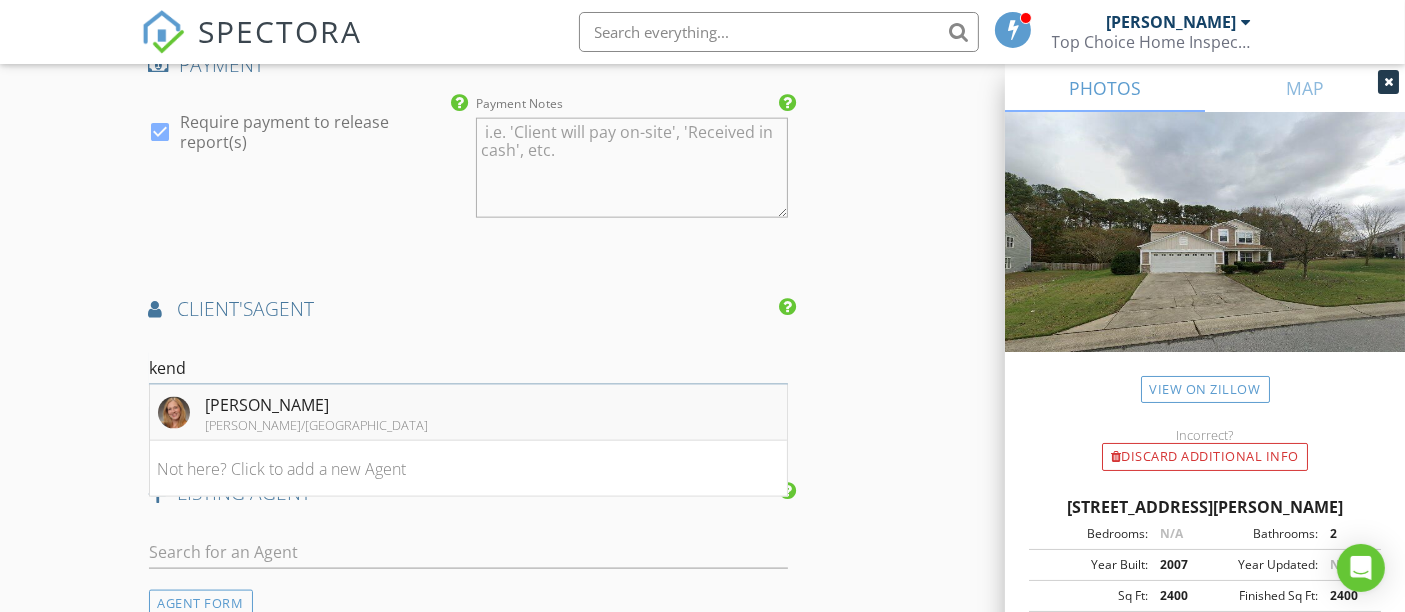 type on "kend" 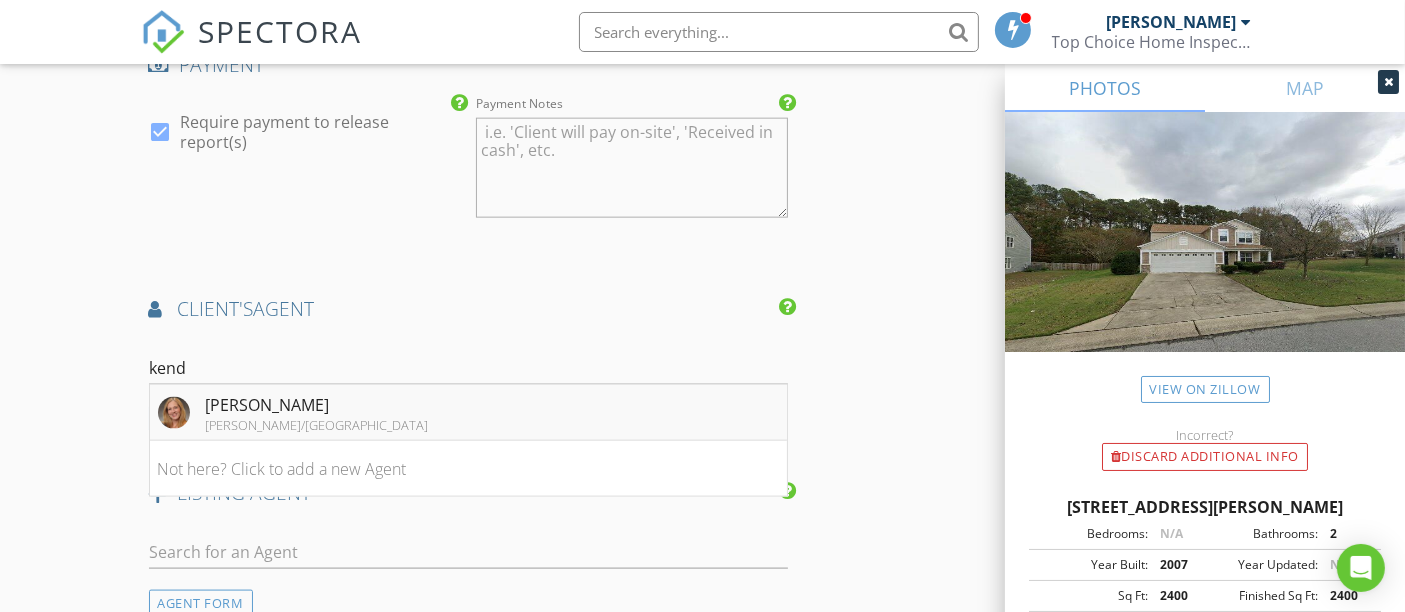 click on "Kendra Kohut" at bounding box center (317, 405) 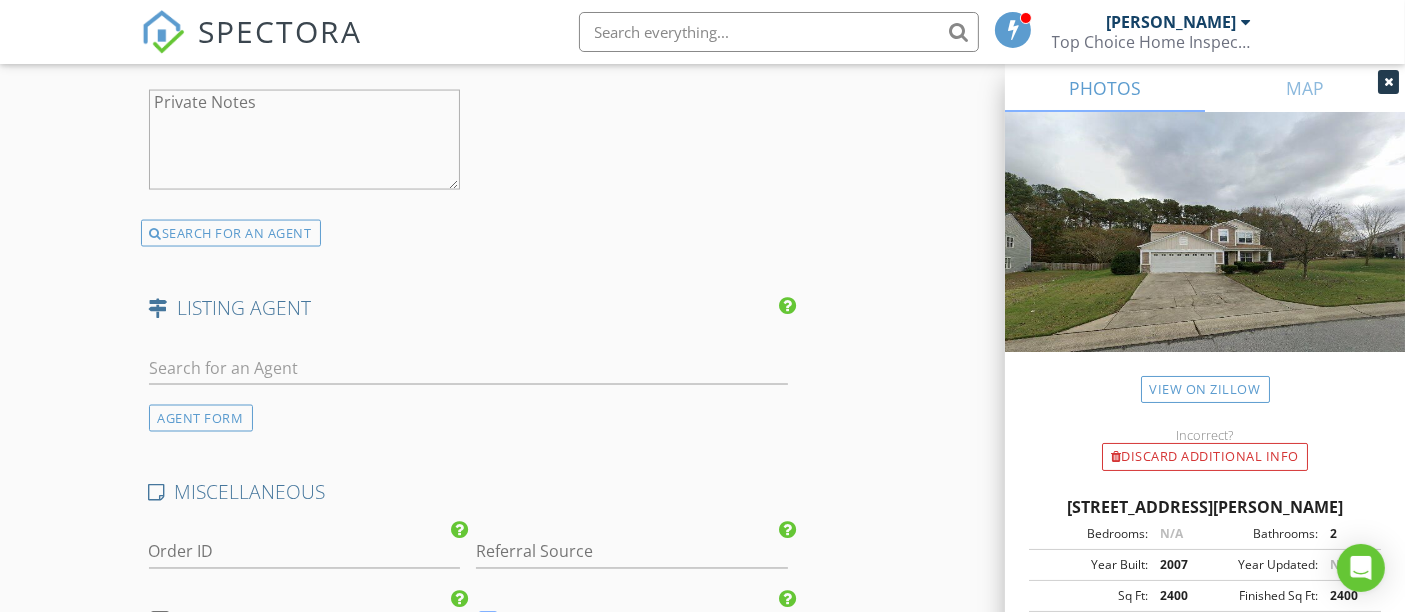 scroll, scrollTop: 3555, scrollLeft: 0, axis: vertical 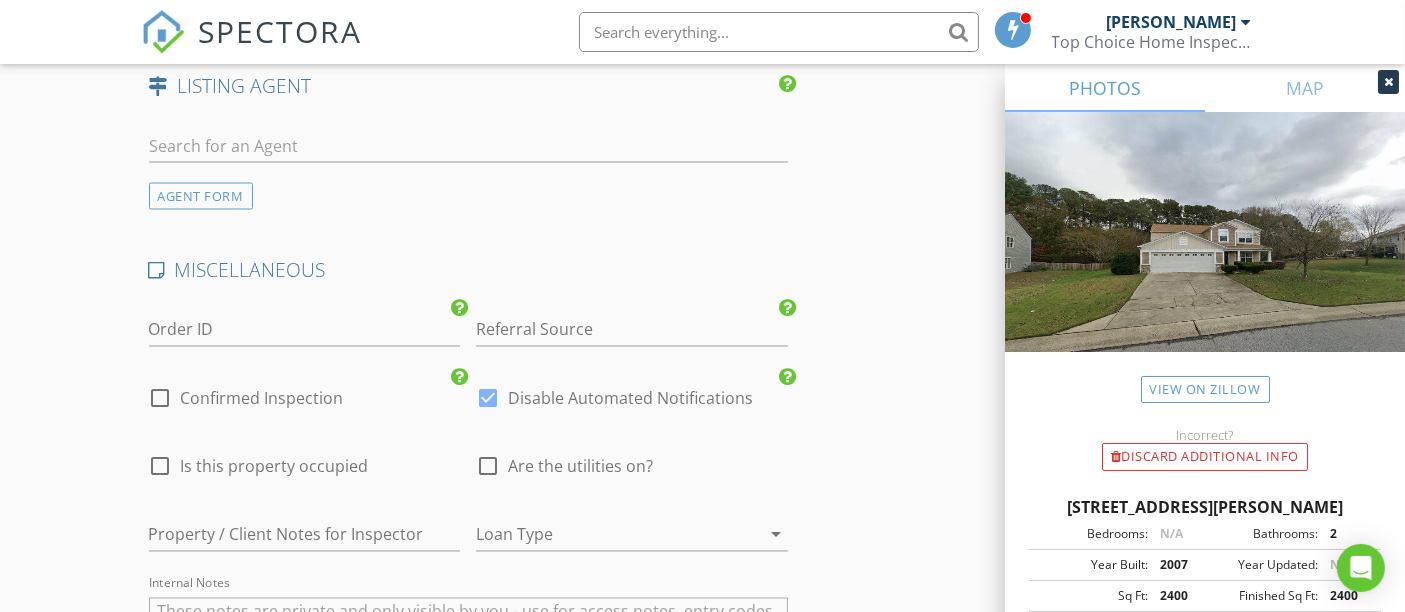 click at bounding box center (488, 467) 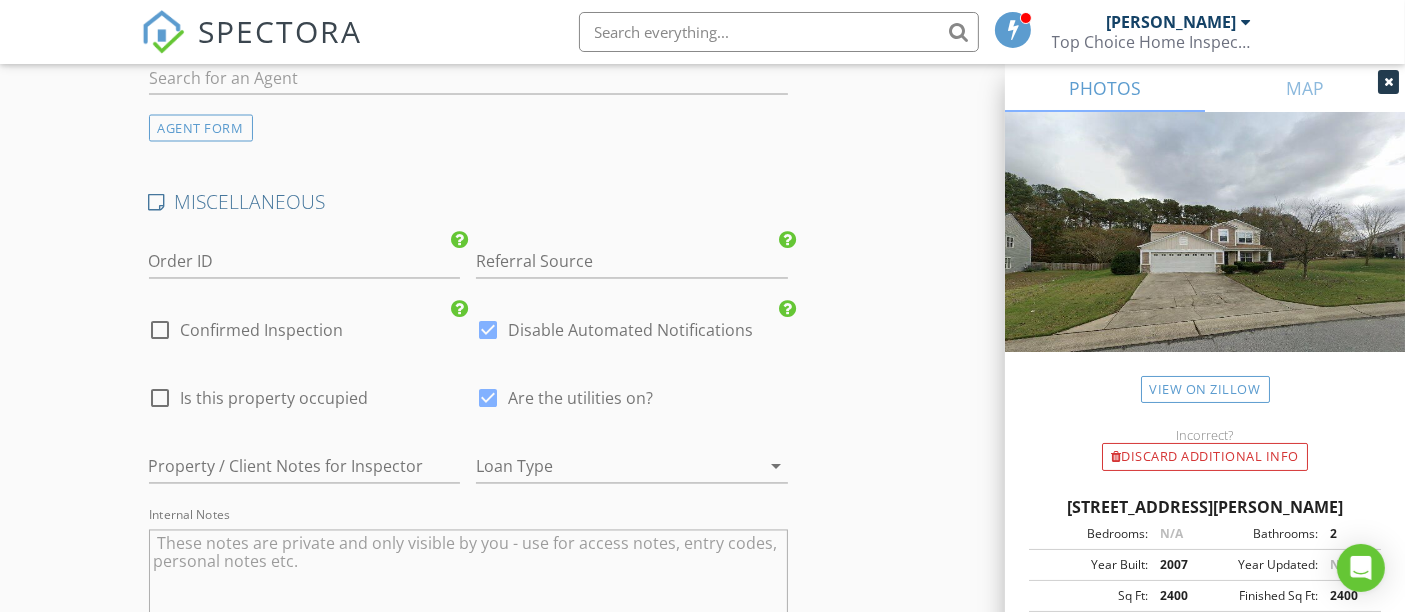 scroll, scrollTop: 3777, scrollLeft: 0, axis: vertical 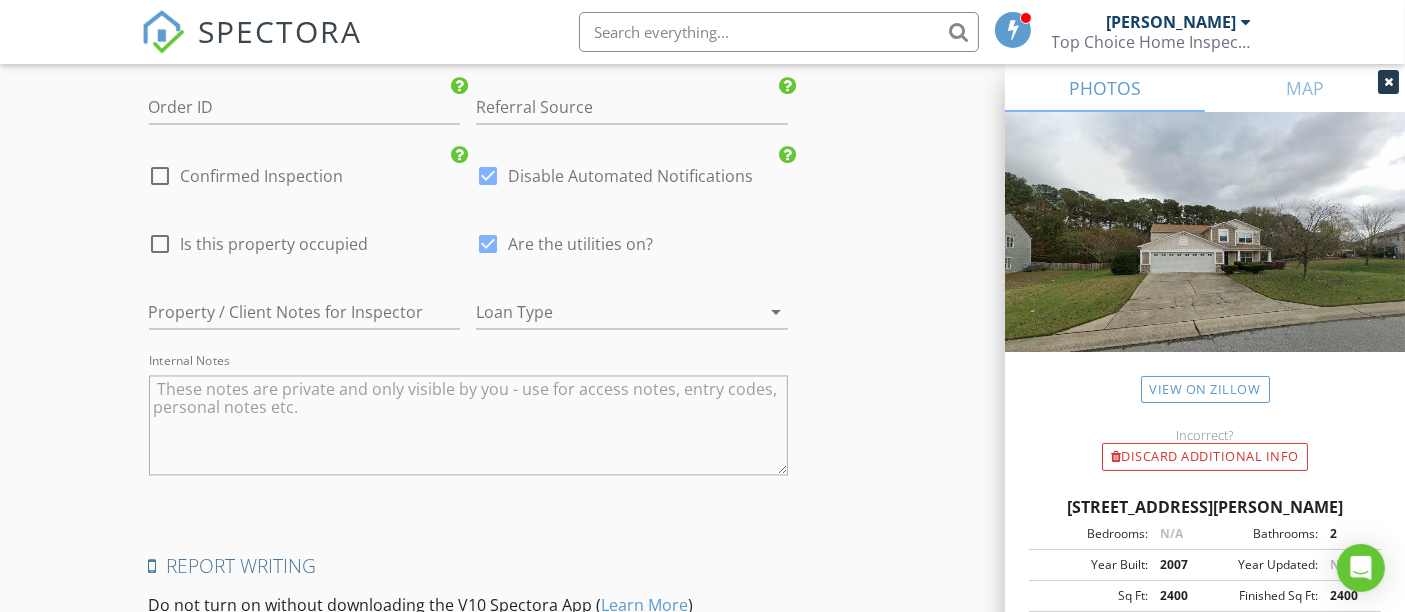 click at bounding box center [604, 313] 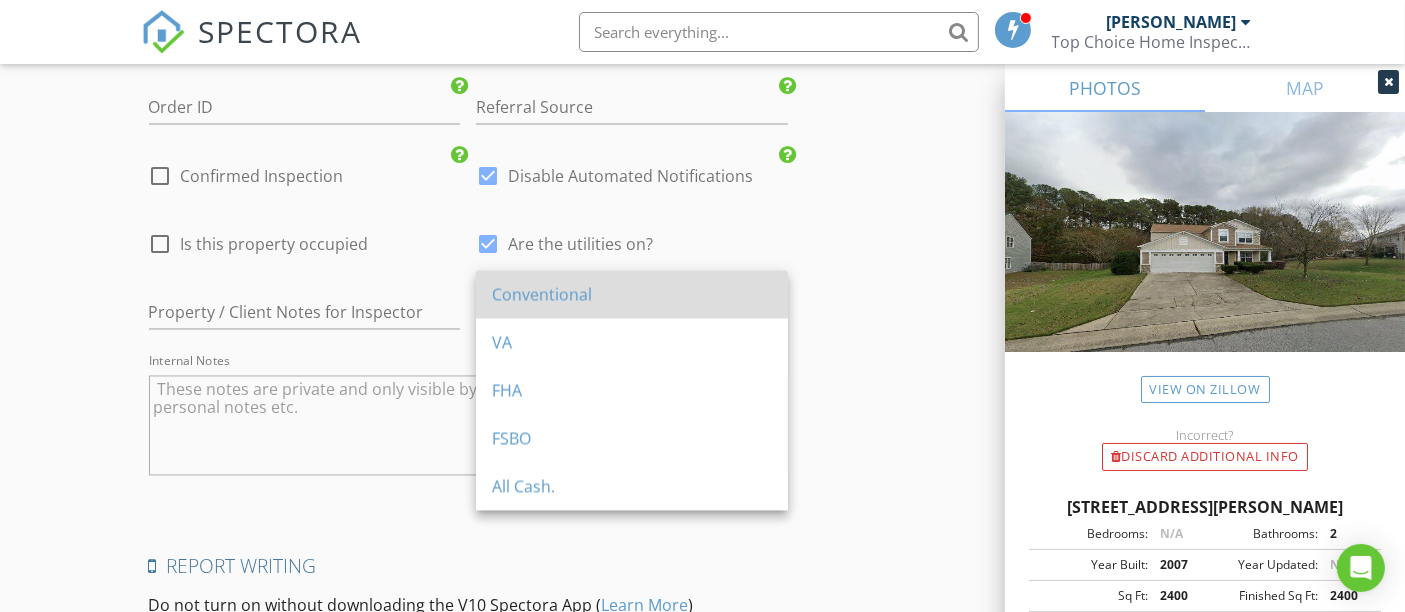 click on "Conventional" at bounding box center (632, 295) 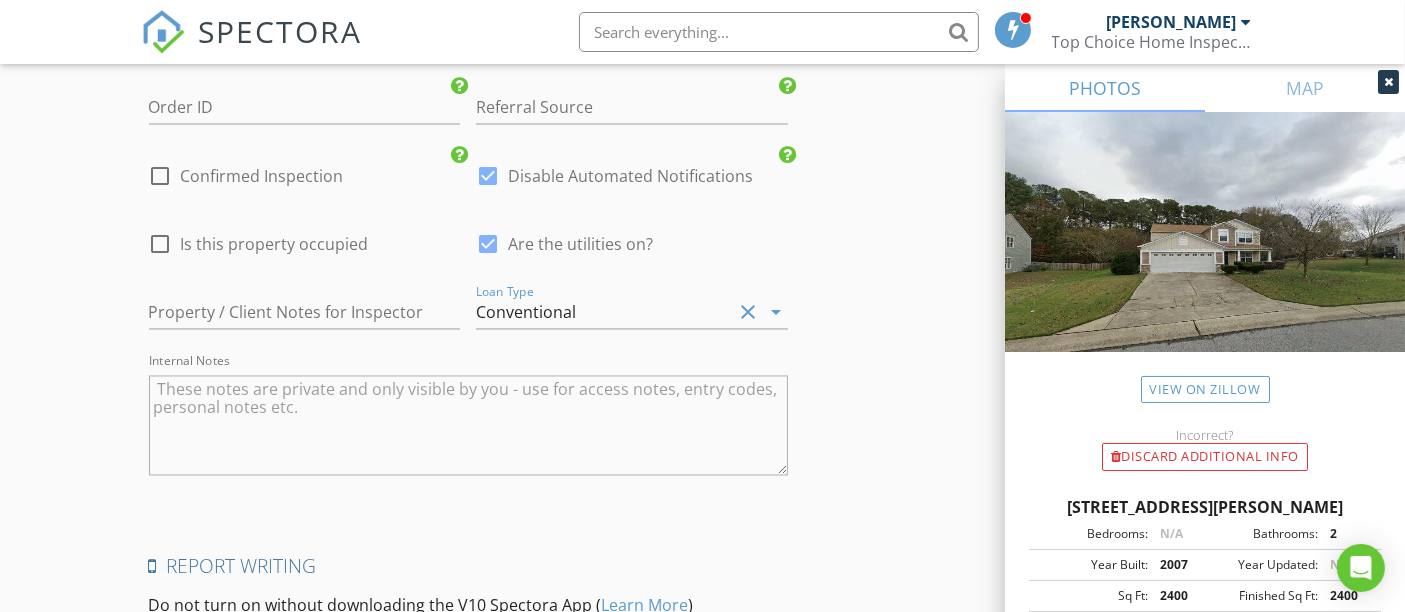 scroll, scrollTop: 4004, scrollLeft: 0, axis: vertical 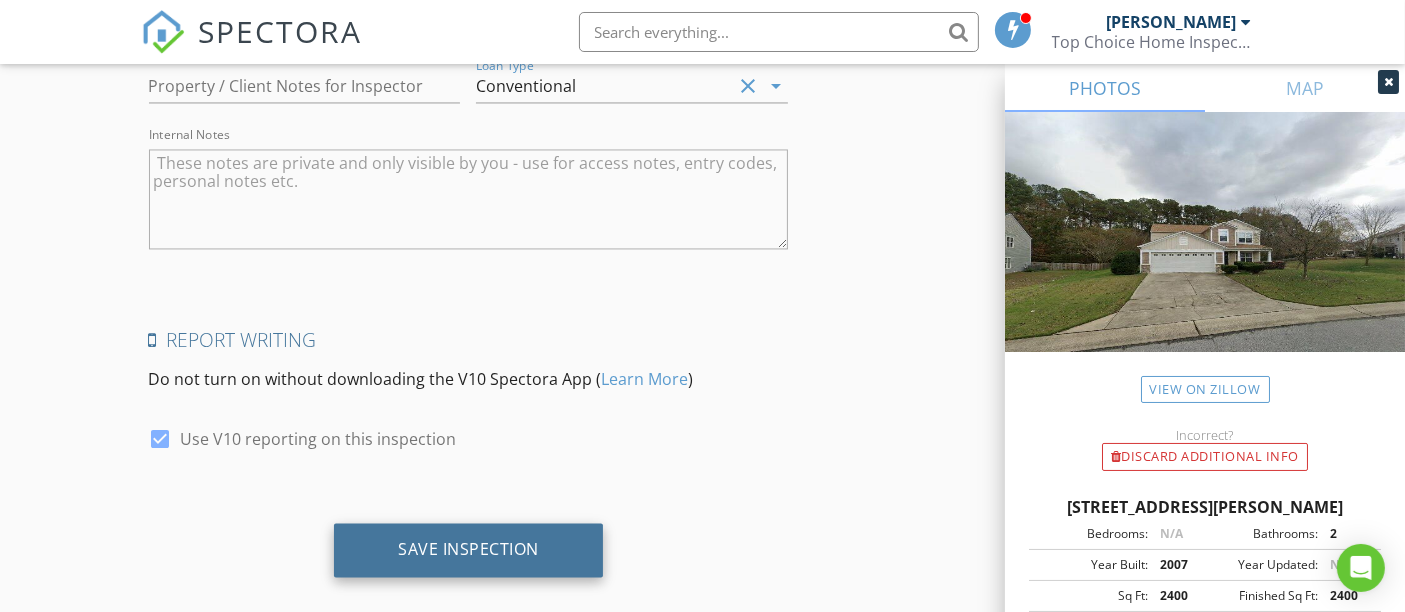 click on "Save Inspection" at bounding box center [468, 550] 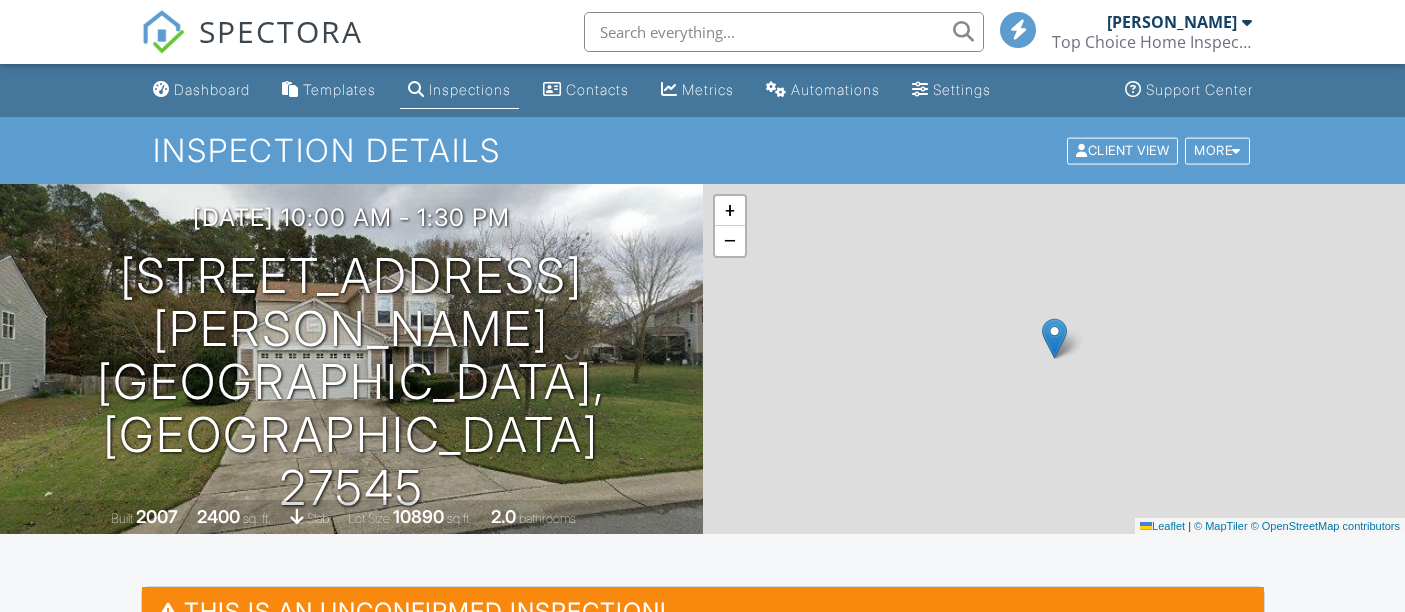 scroll, scrollTop: 0, scrollLeft: 0, axis: both 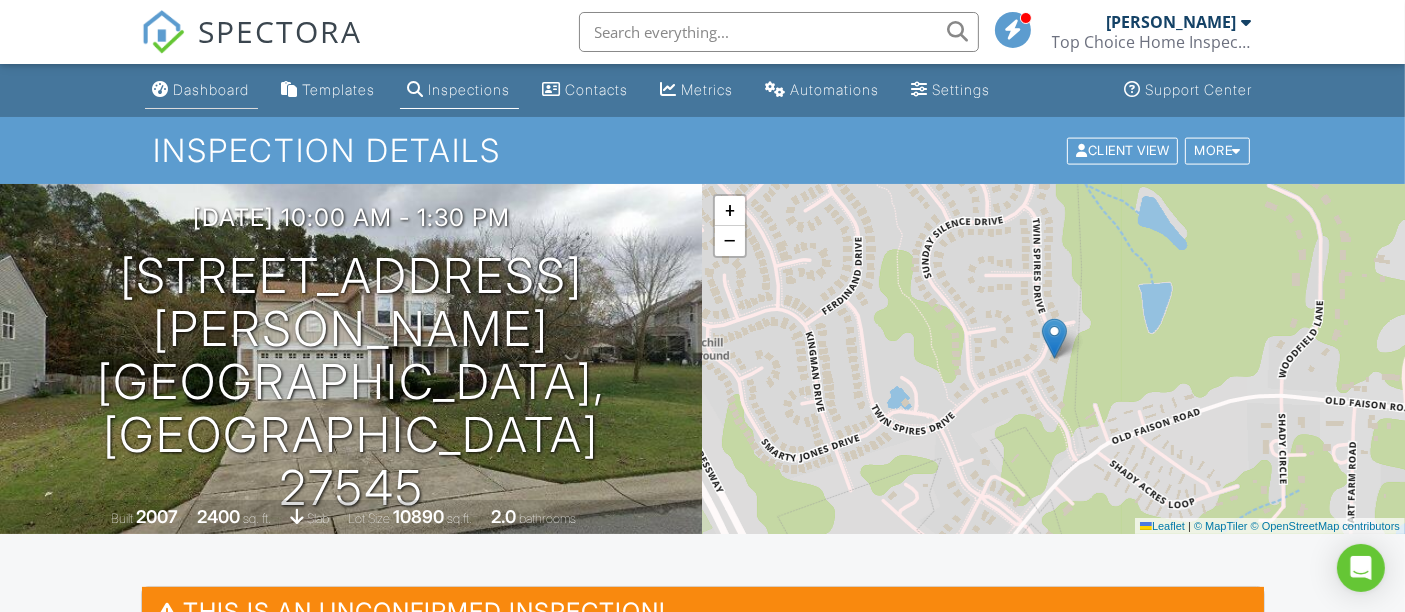 click on "Dashboard" at bounding box center [212, 89] 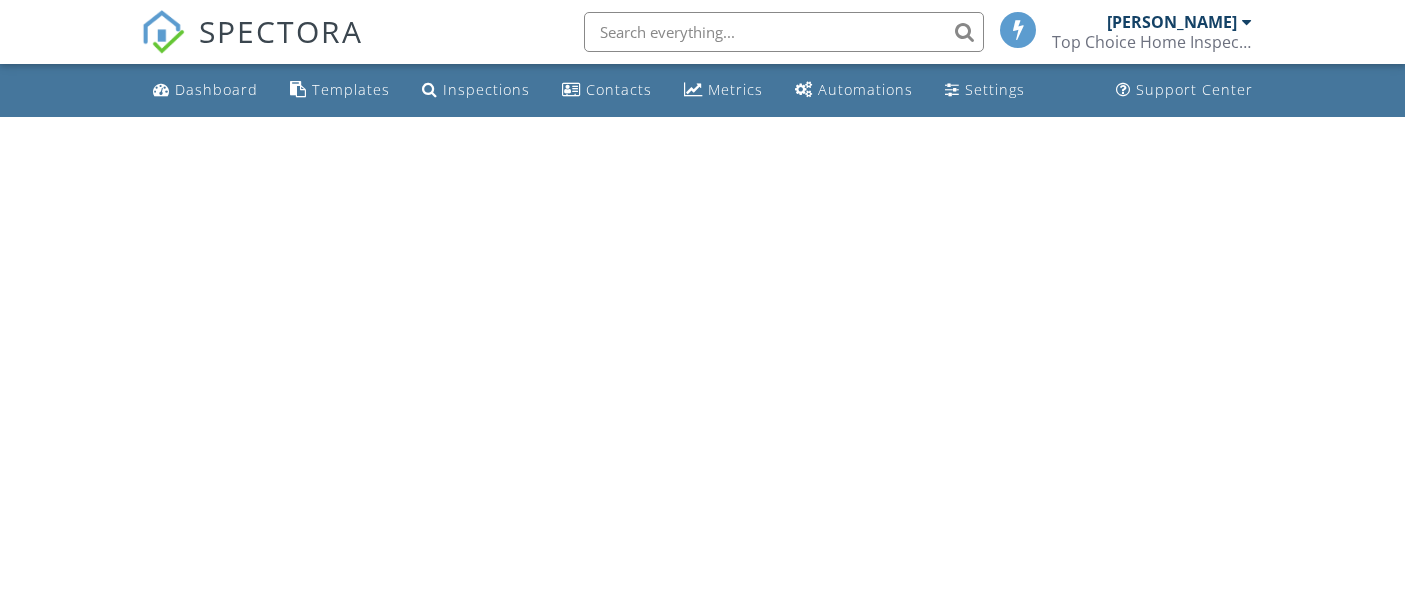 scroll, scrollTop: 0, scrollLeft: 0, axis: both 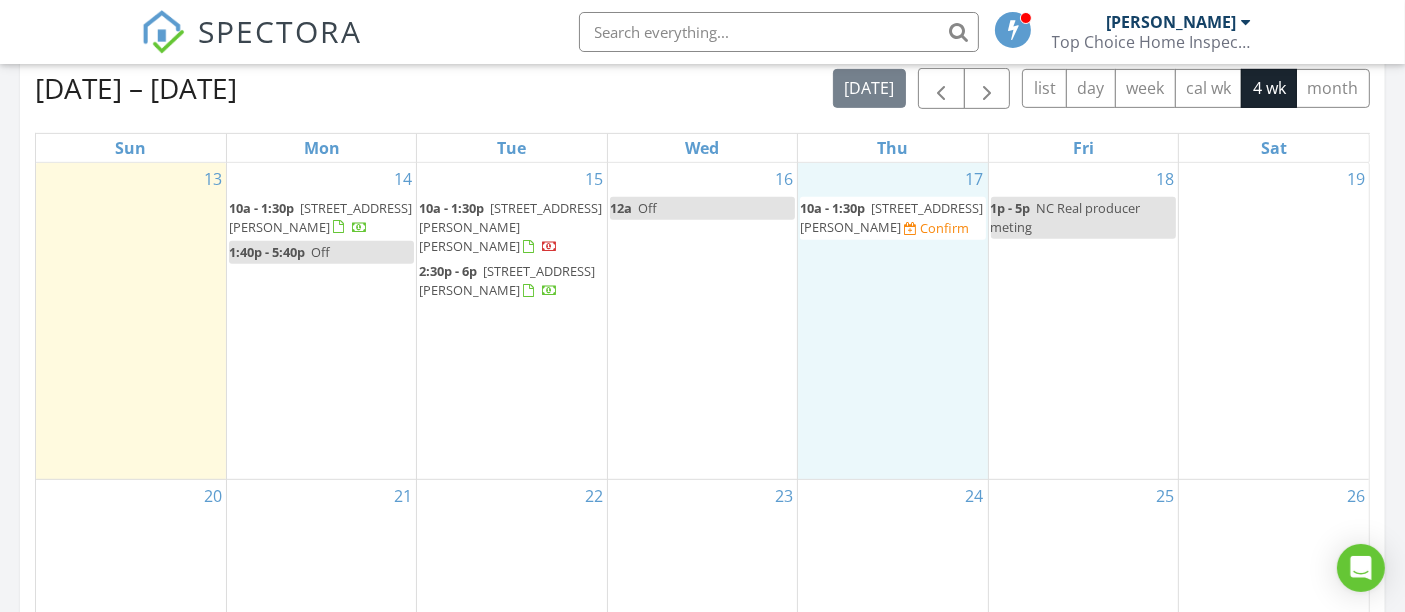 click on "17
10a - 1:30p
4205 Twin Spires Dr, Knightdale 27545
Confirm" at bounding box center (892, 321) 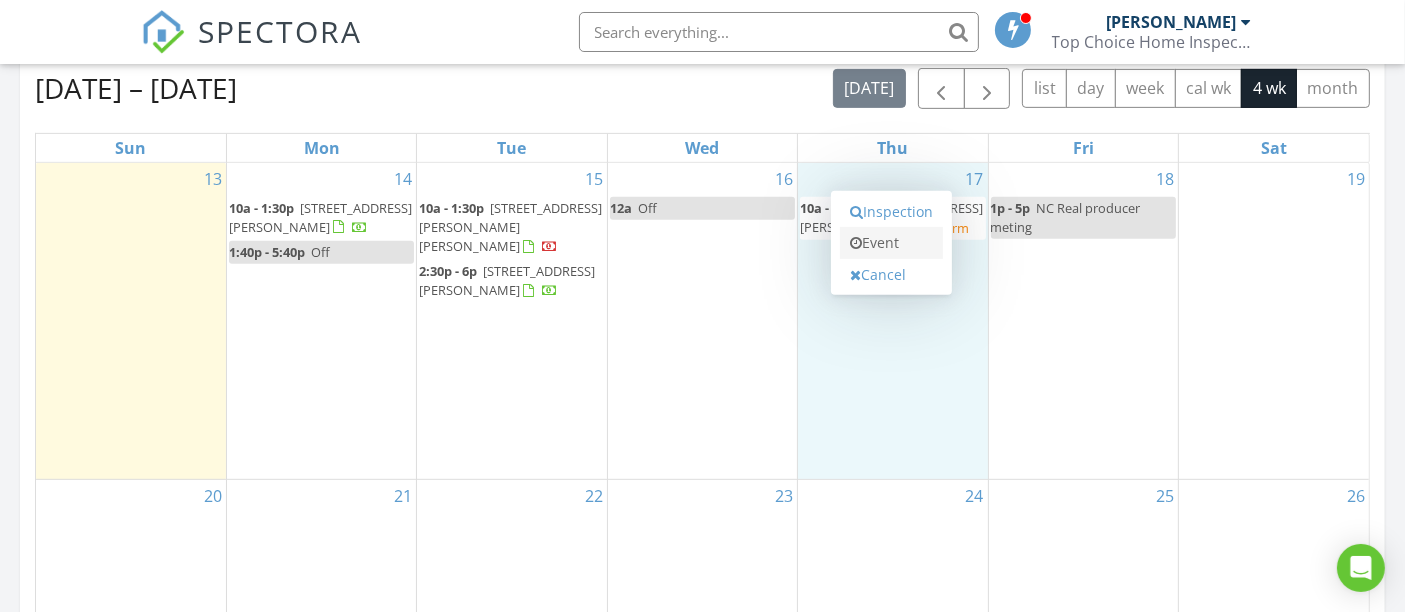click on "Event" at bounding box center (891, 243) 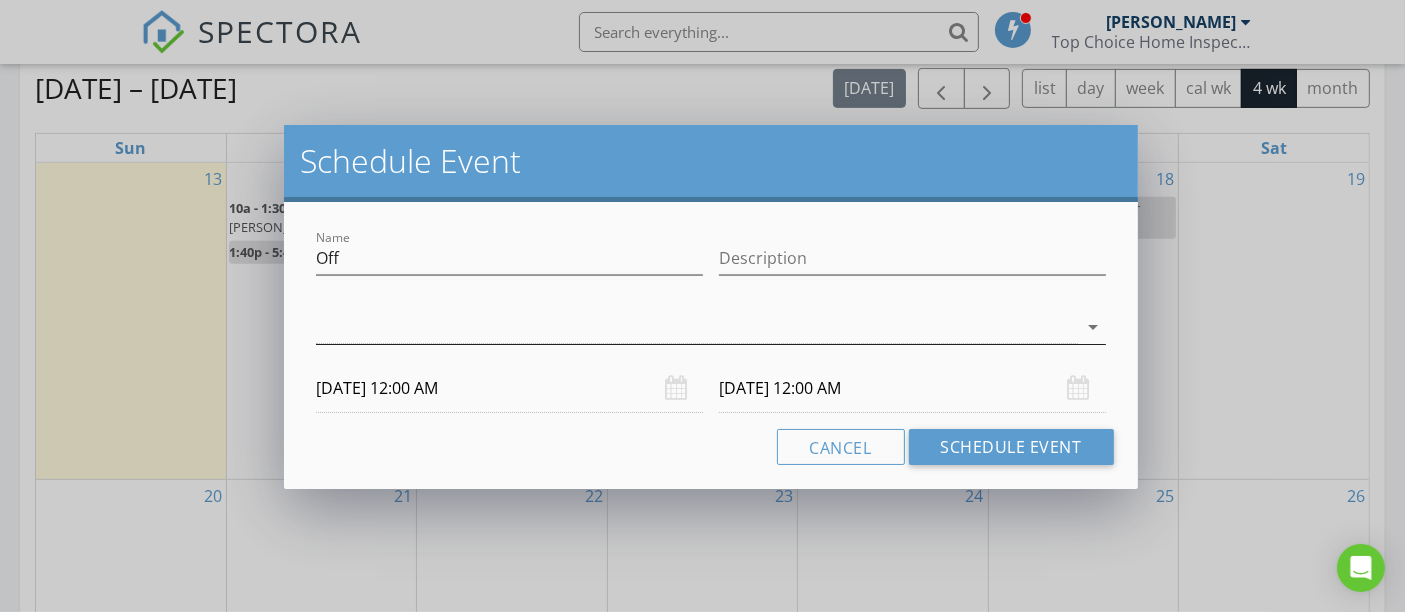 click at bounding box center (696, 327) 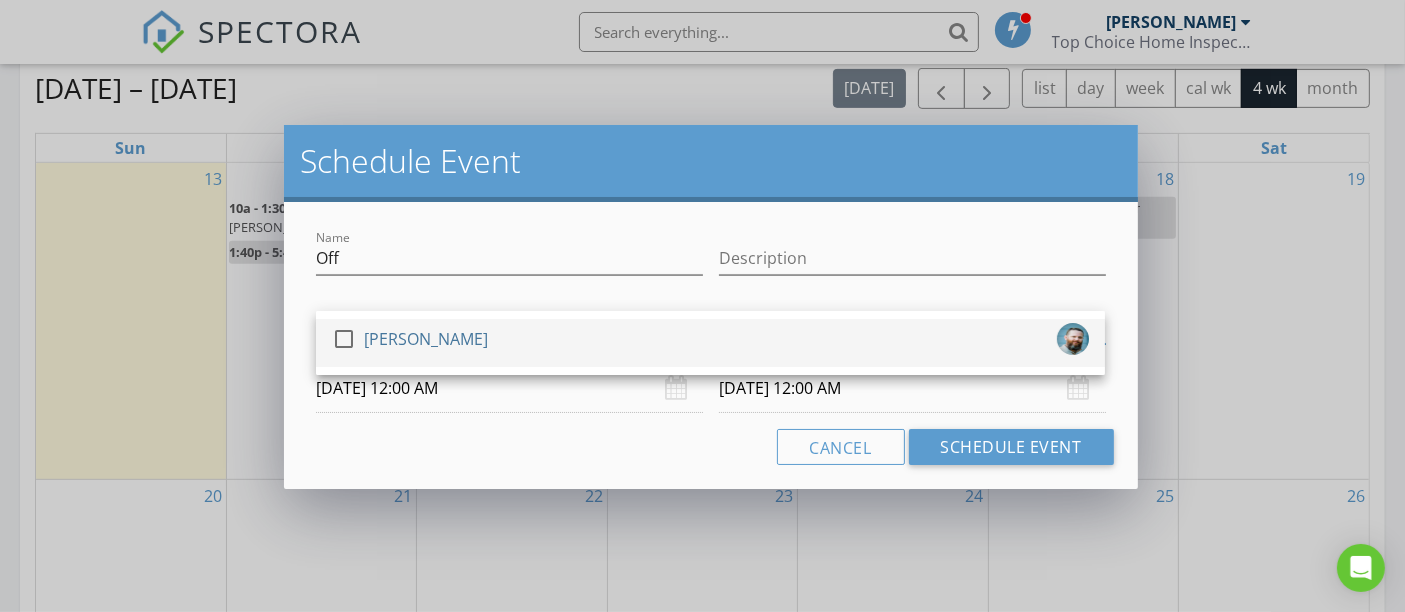 click at bounding box center [344, 339] 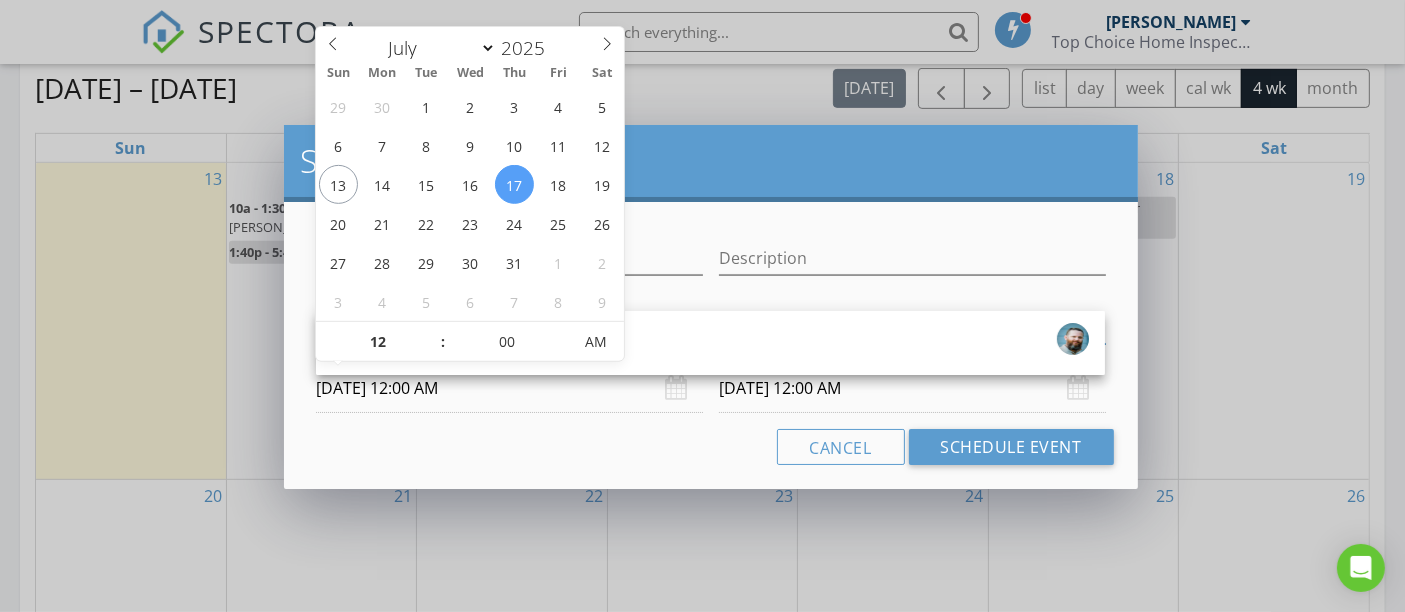 click on "07/17/2025 12:00 AM" at bounding box center (509, 388) 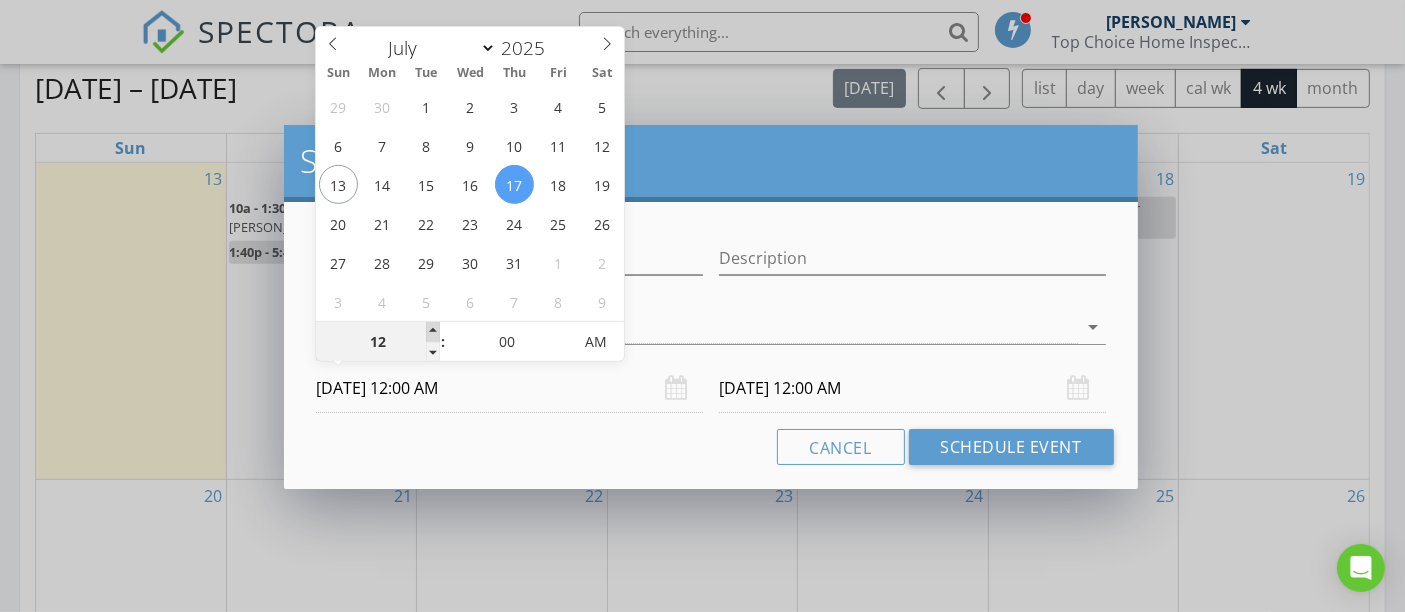 type on "01" 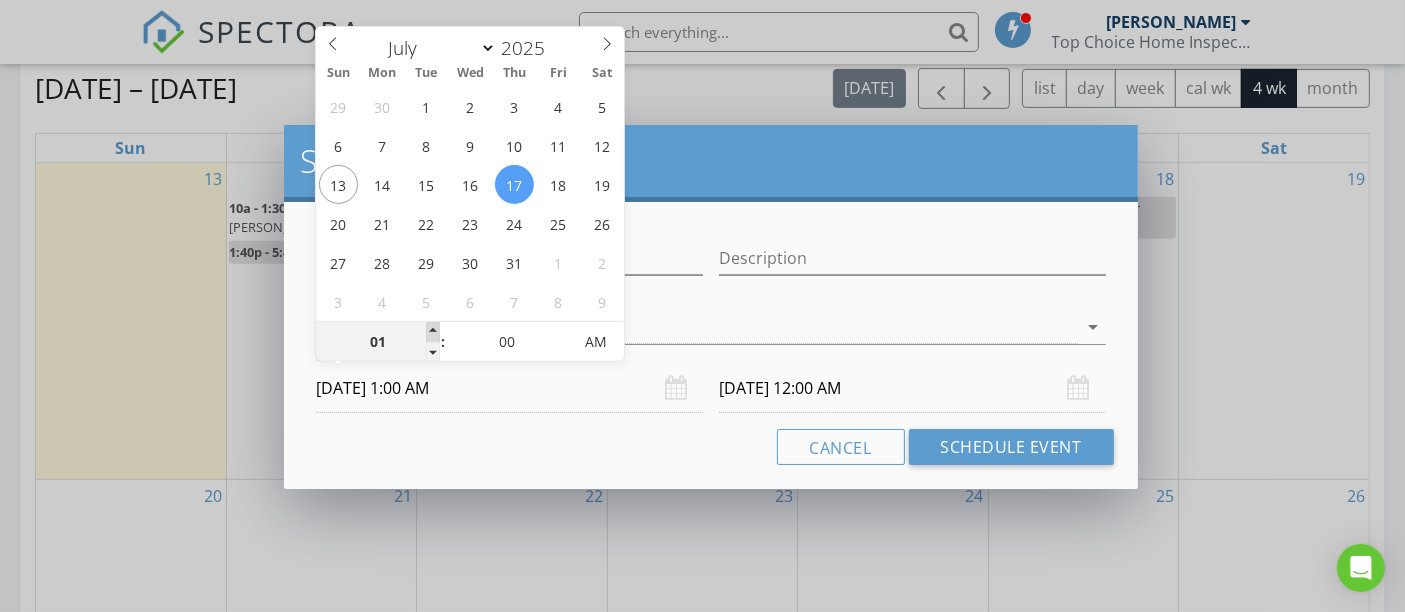 click at bounding box center [433, 332] 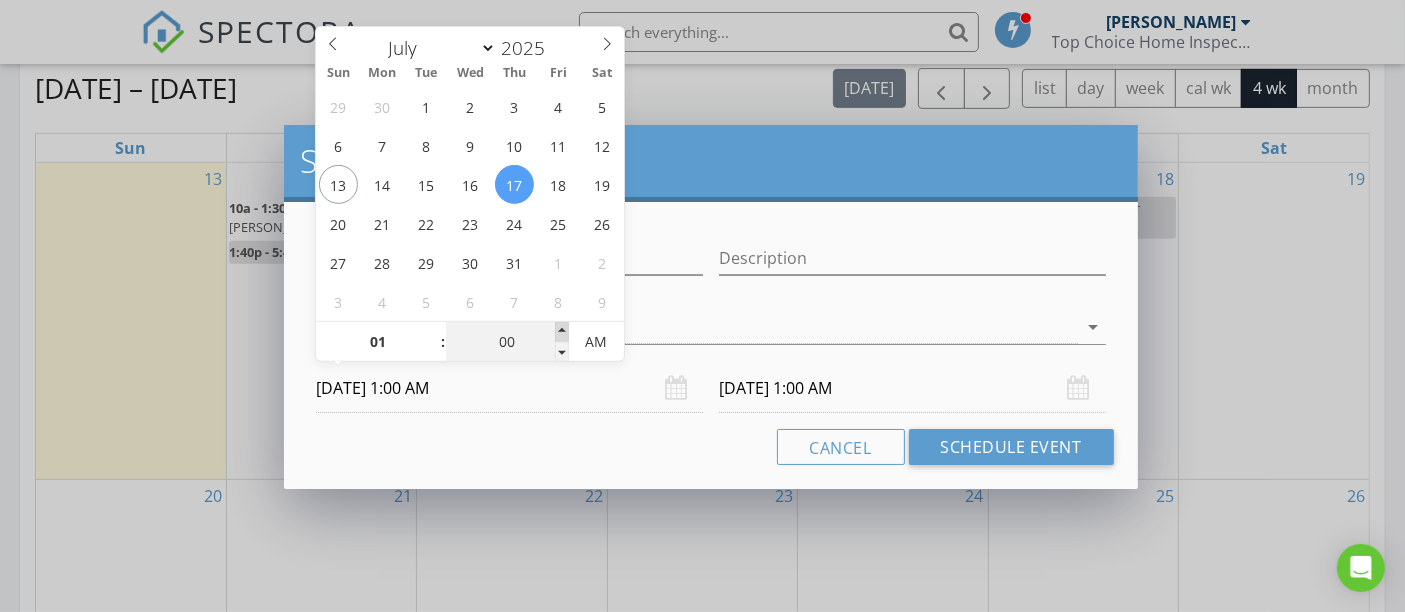 type on "05" 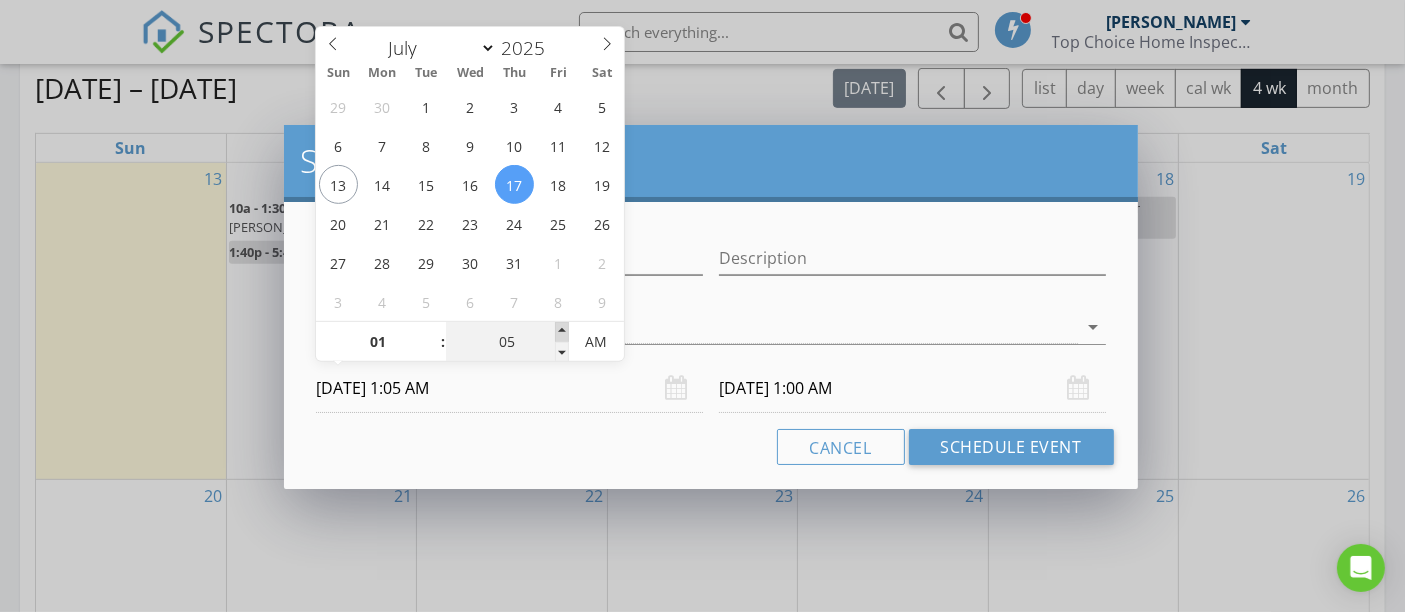 click at bounding box center [562, 332] 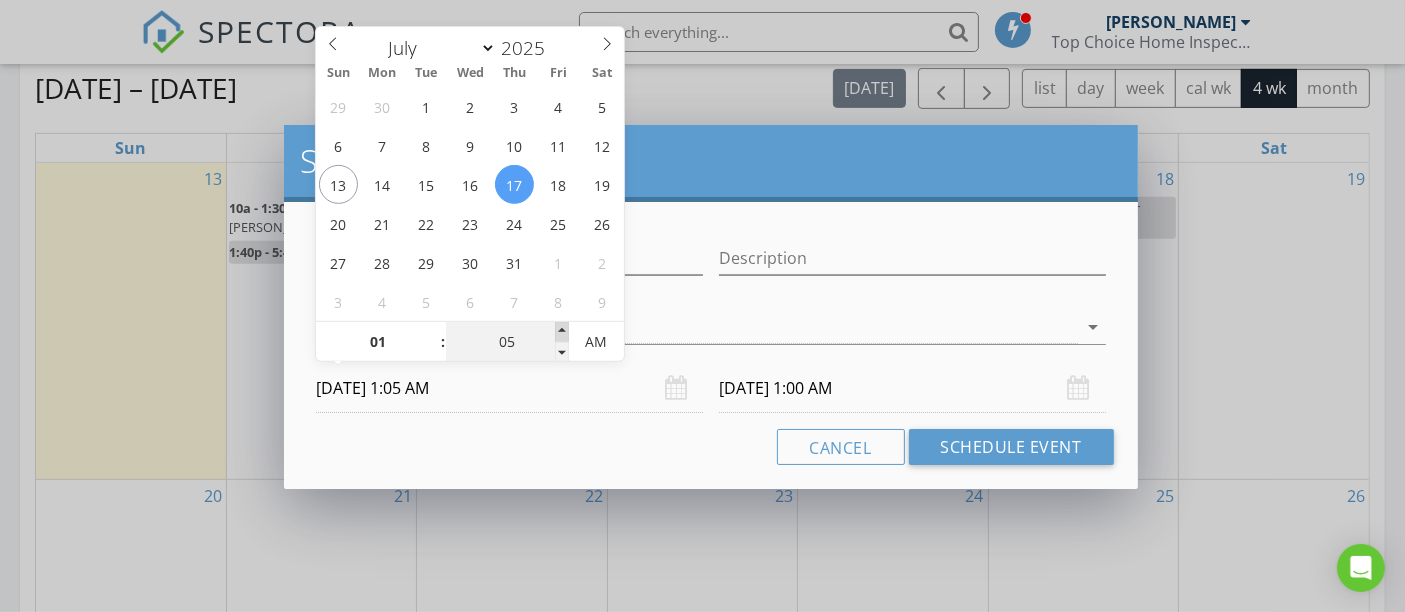 type on "10" 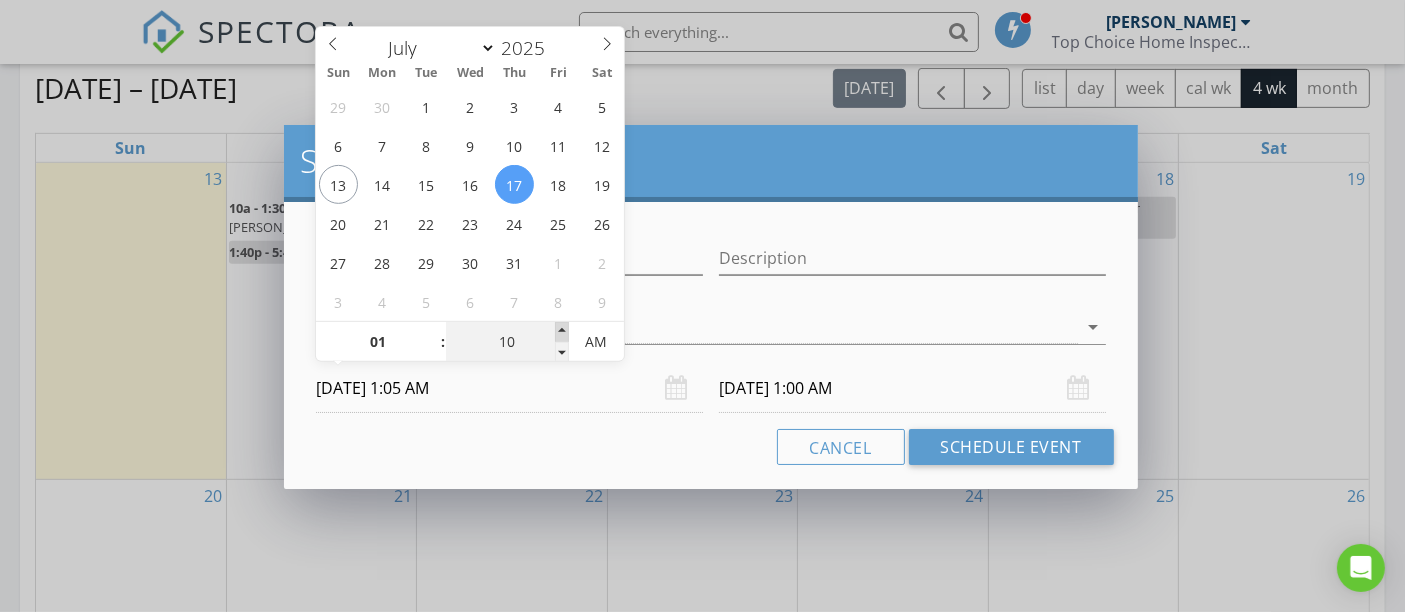 type on "07/17/2025 1:10 AM" 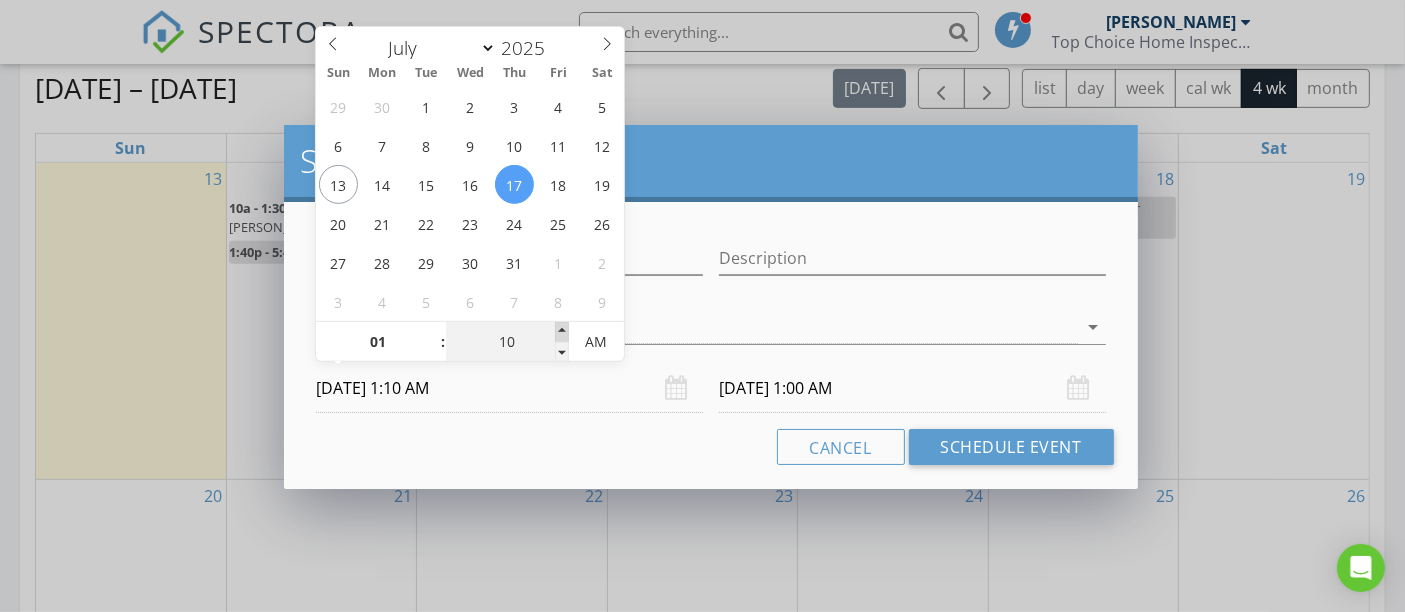 click at bounding box center [562, 332] 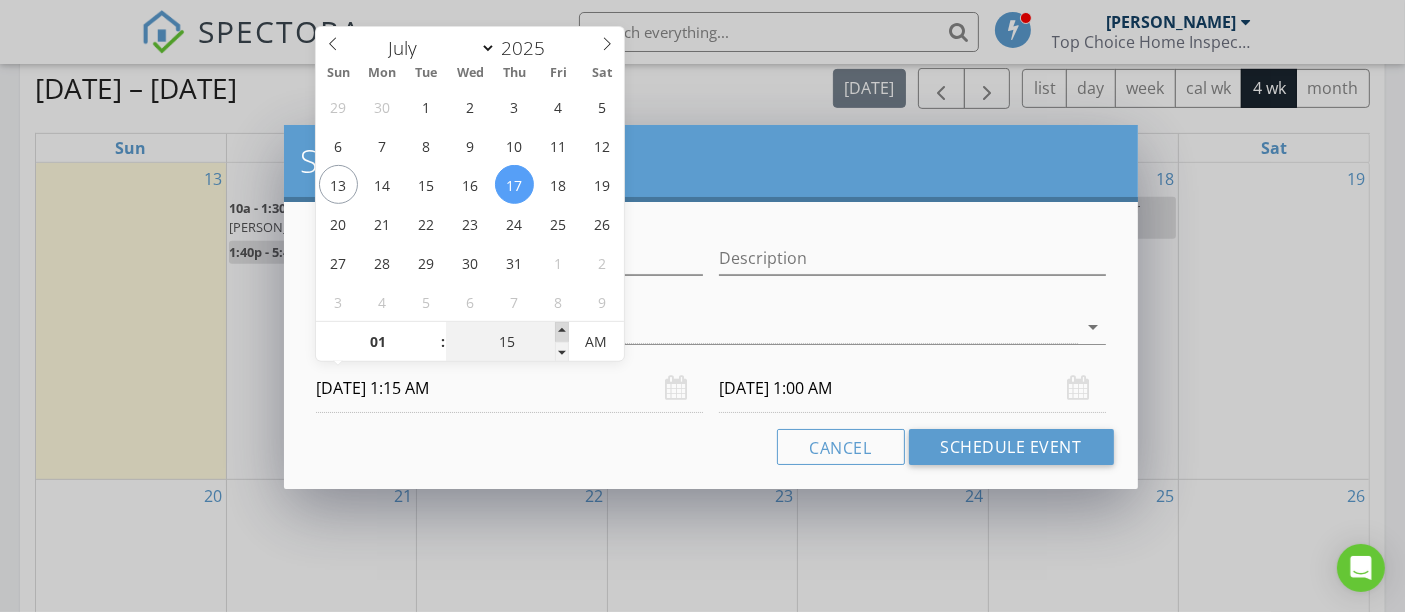 click at bounding box center [562, 332] 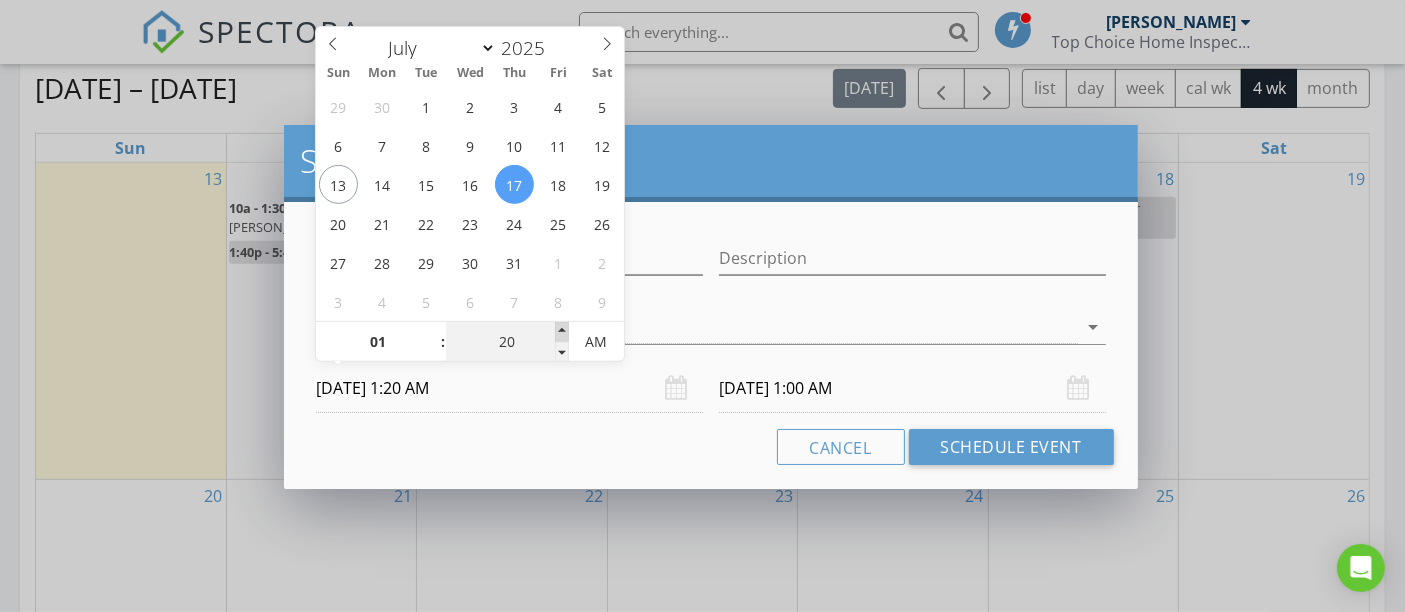 click at bounding box center (562, 332) 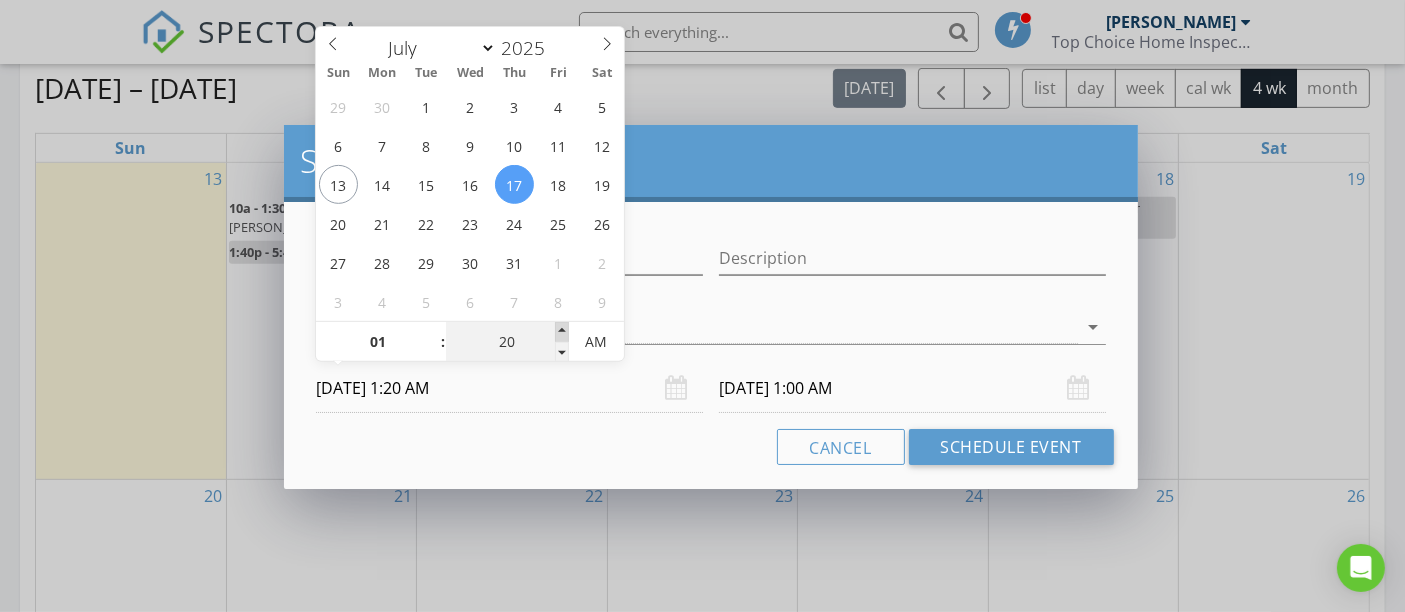 type on "25" 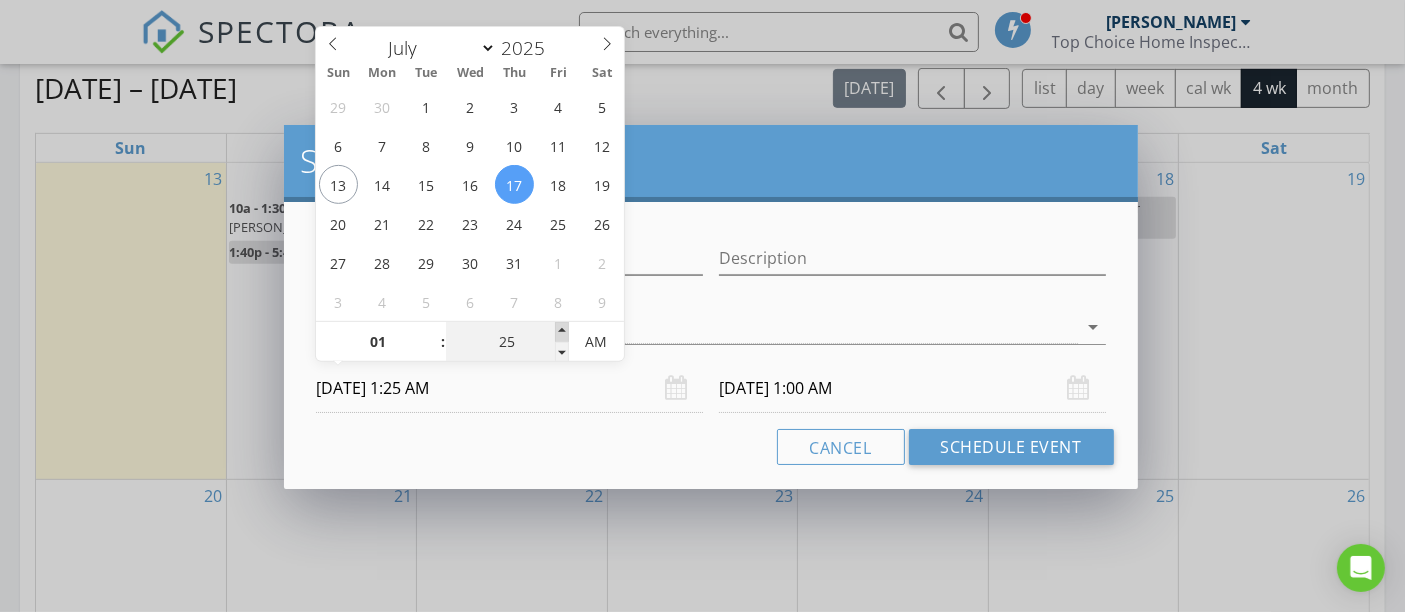 click at bounding box center (562, 332) 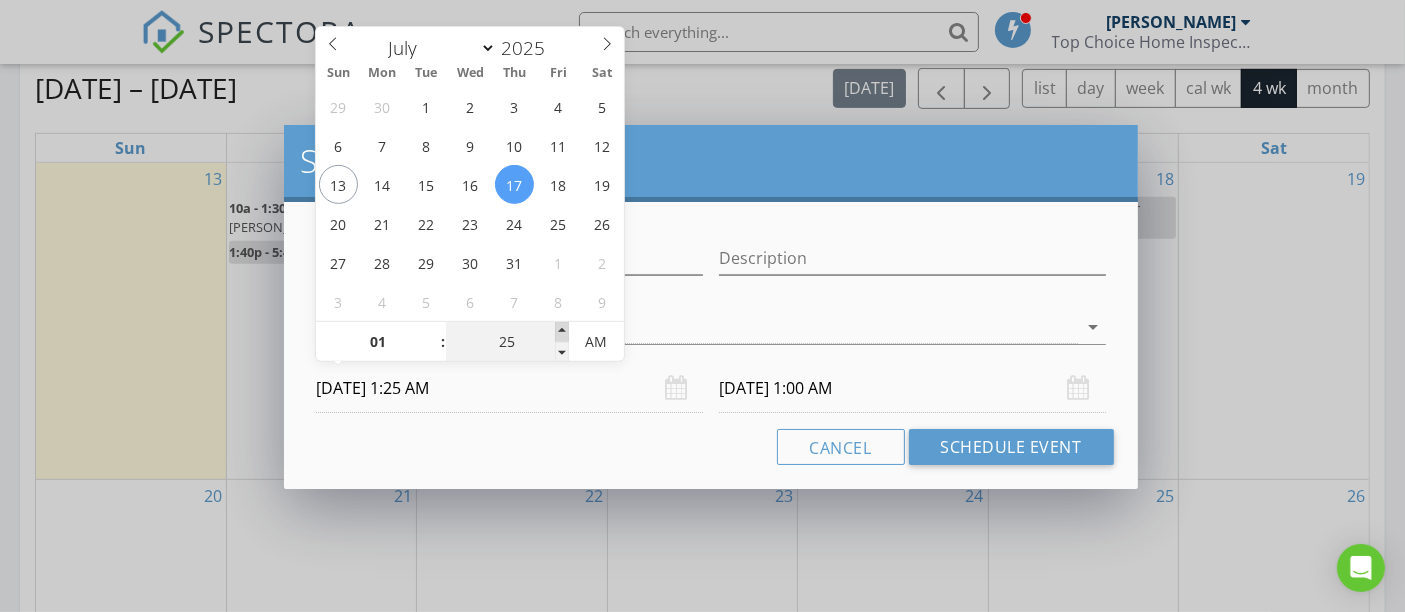 type on "30" 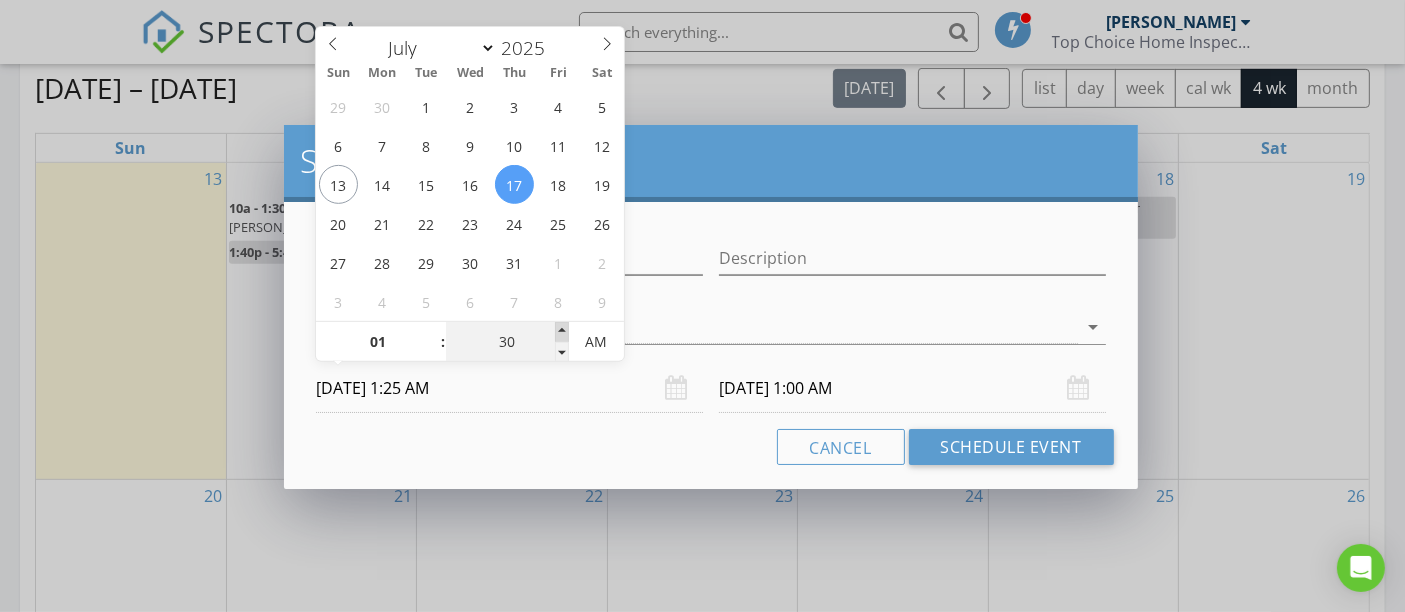 type on "07/17/2025 1:30 AM" 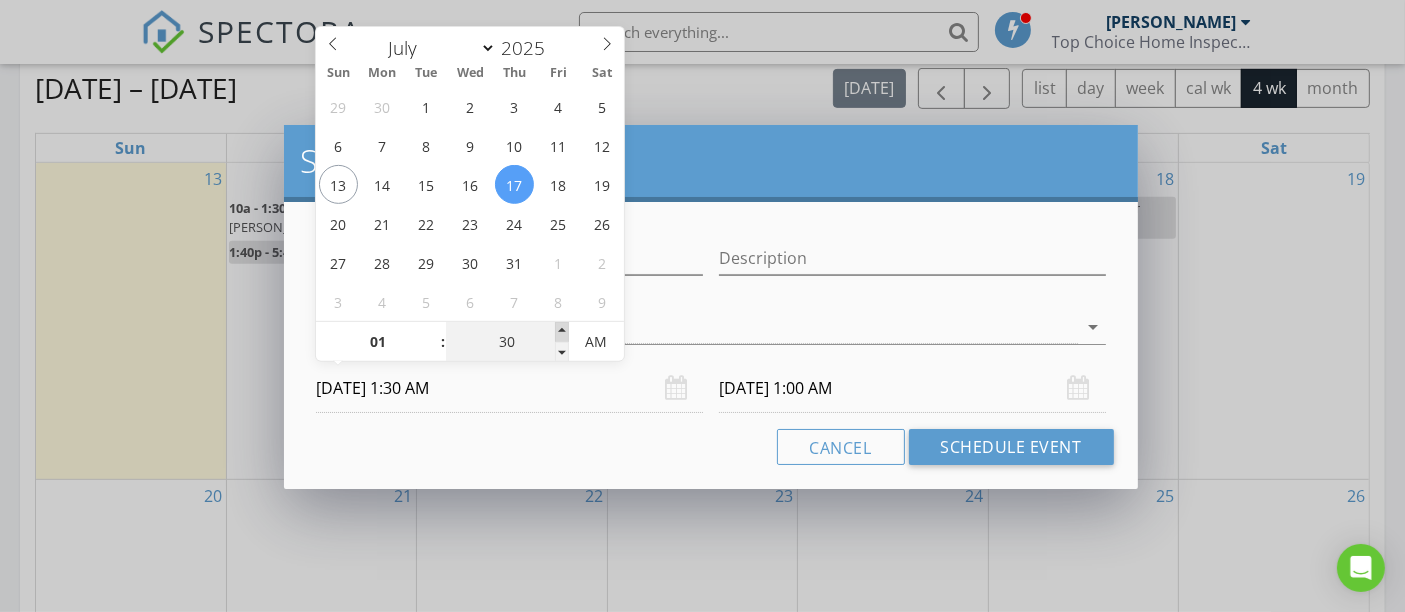 click at bounding box center [562, 332] 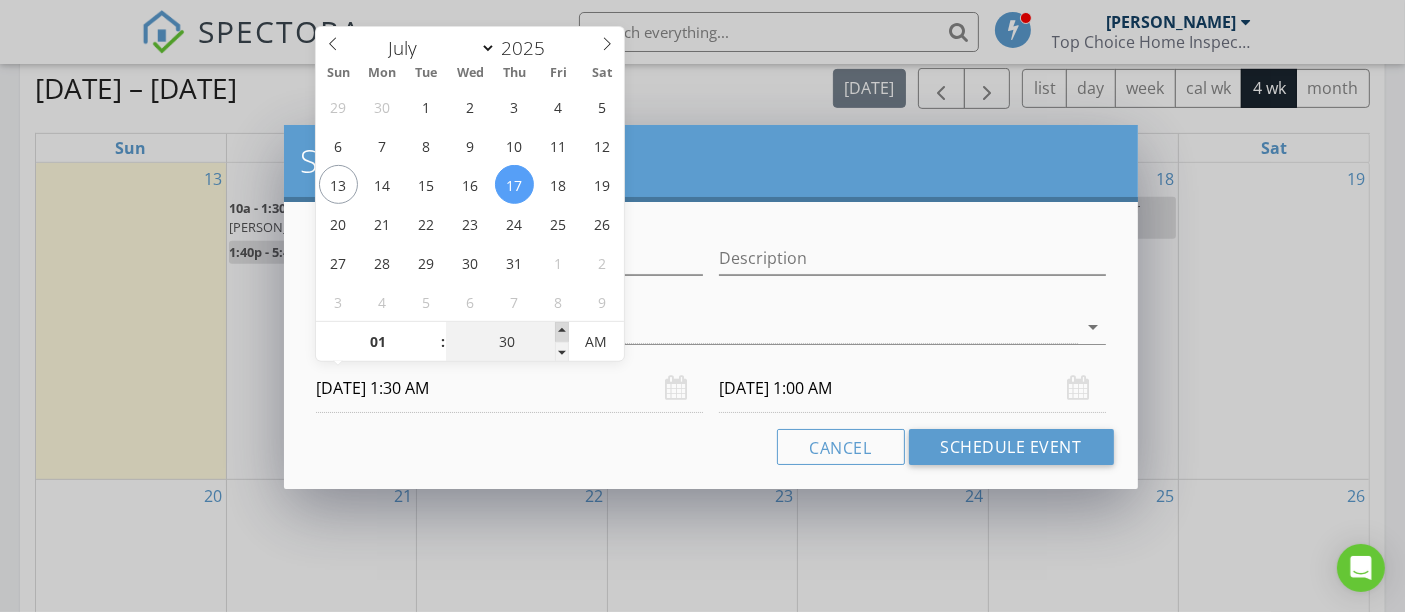 type on "35" 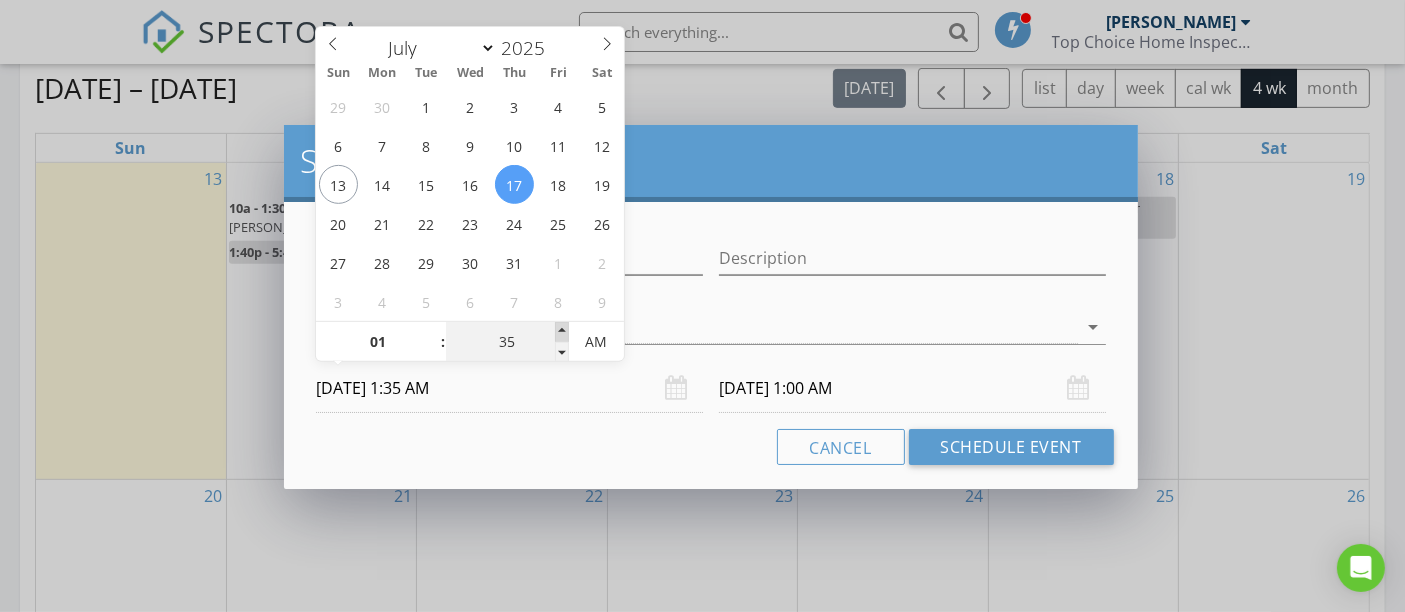 click at bounding box center [562, 332] 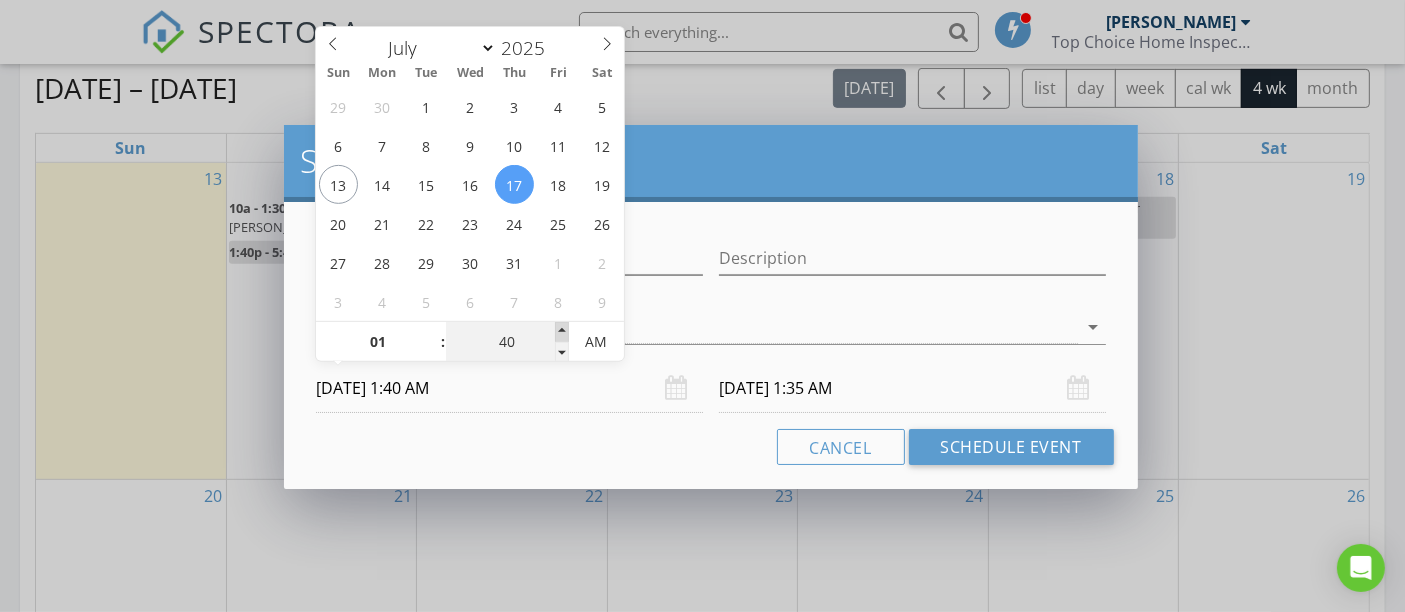 click at bounding box center [562, 332] 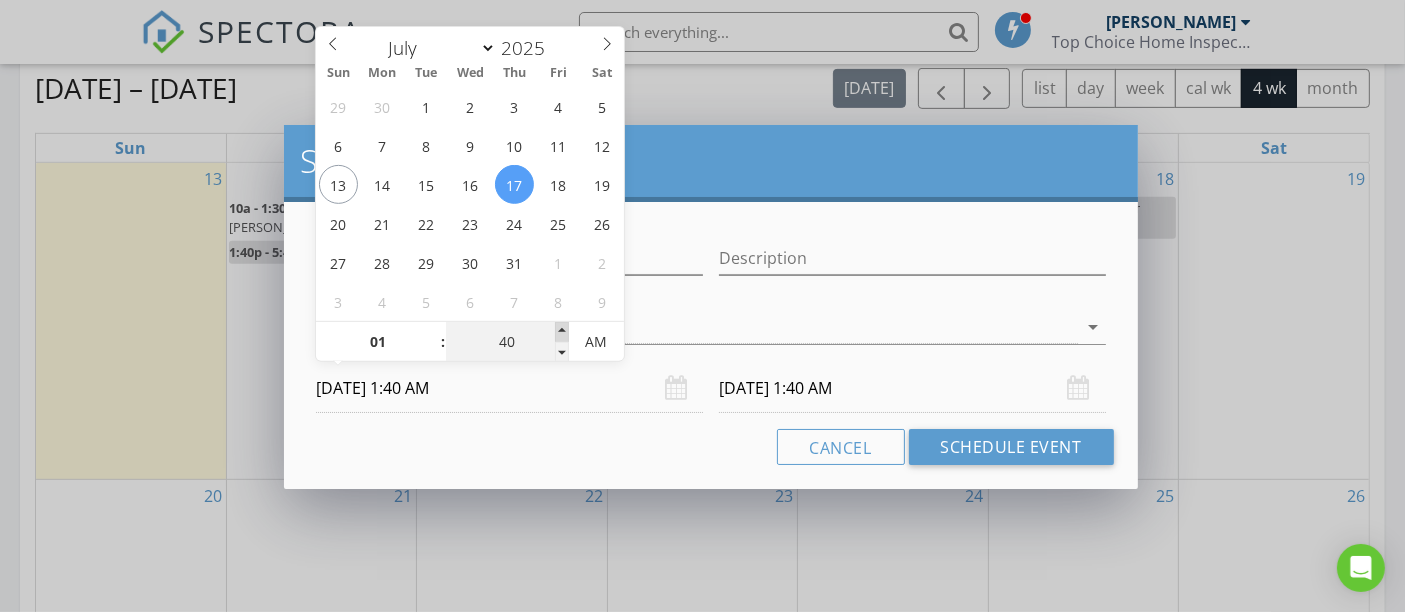 type on "45" 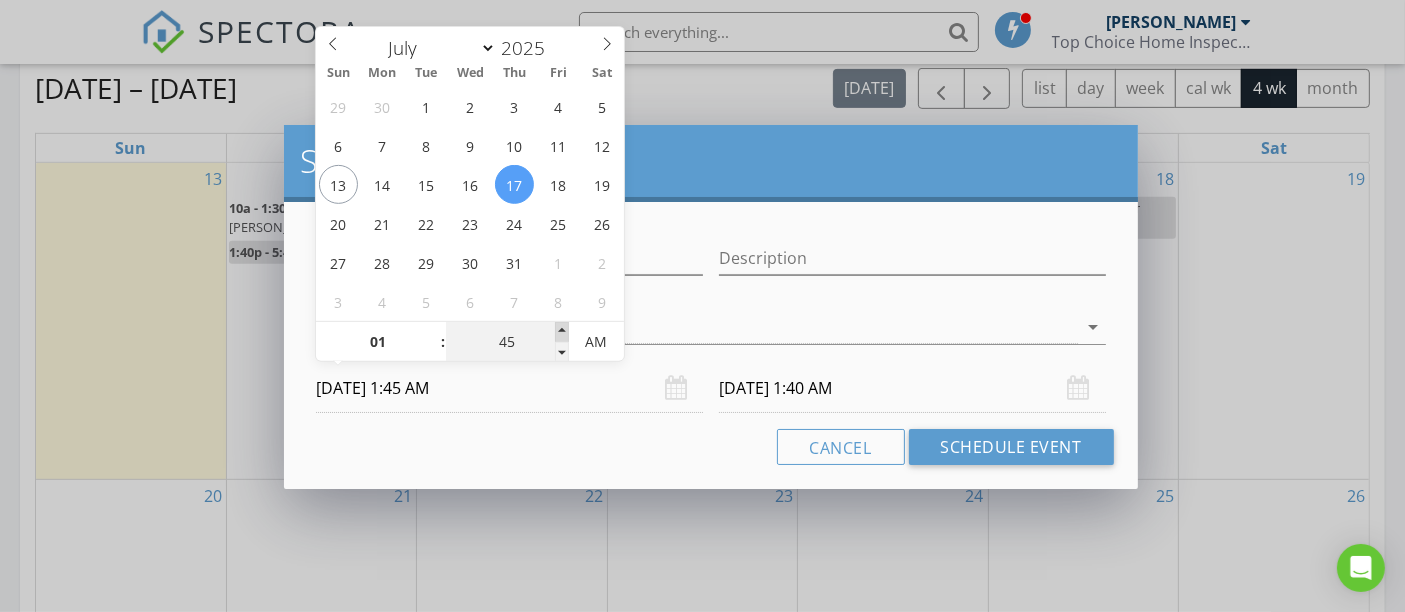 click at bounding box center [562, 332] 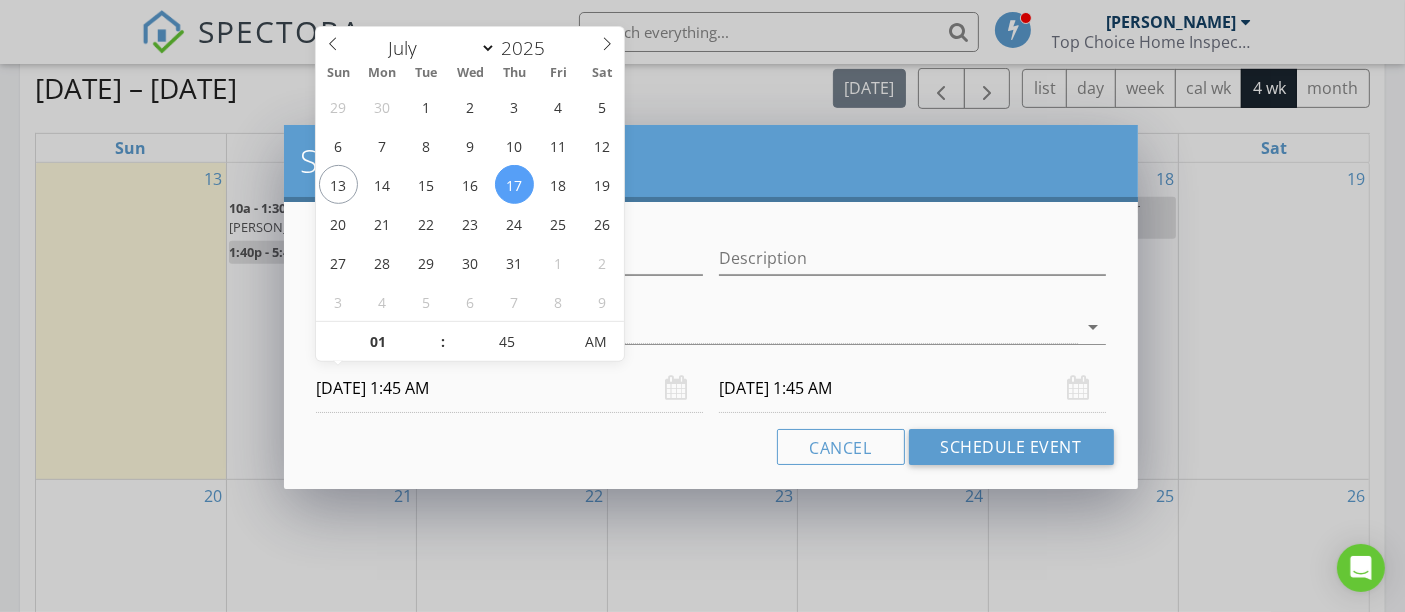 click on "07/18/2025 1:45 AM" at bounding box center (912, 388) 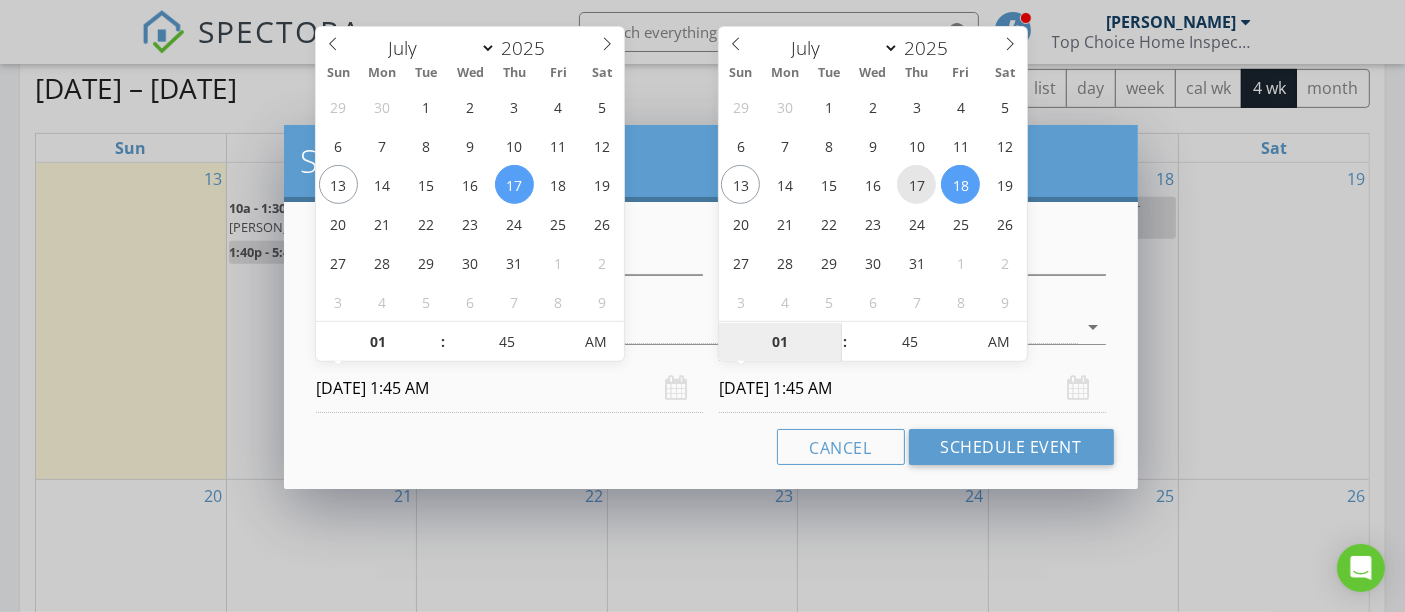 type on "07/17/2025 1:45 AM" 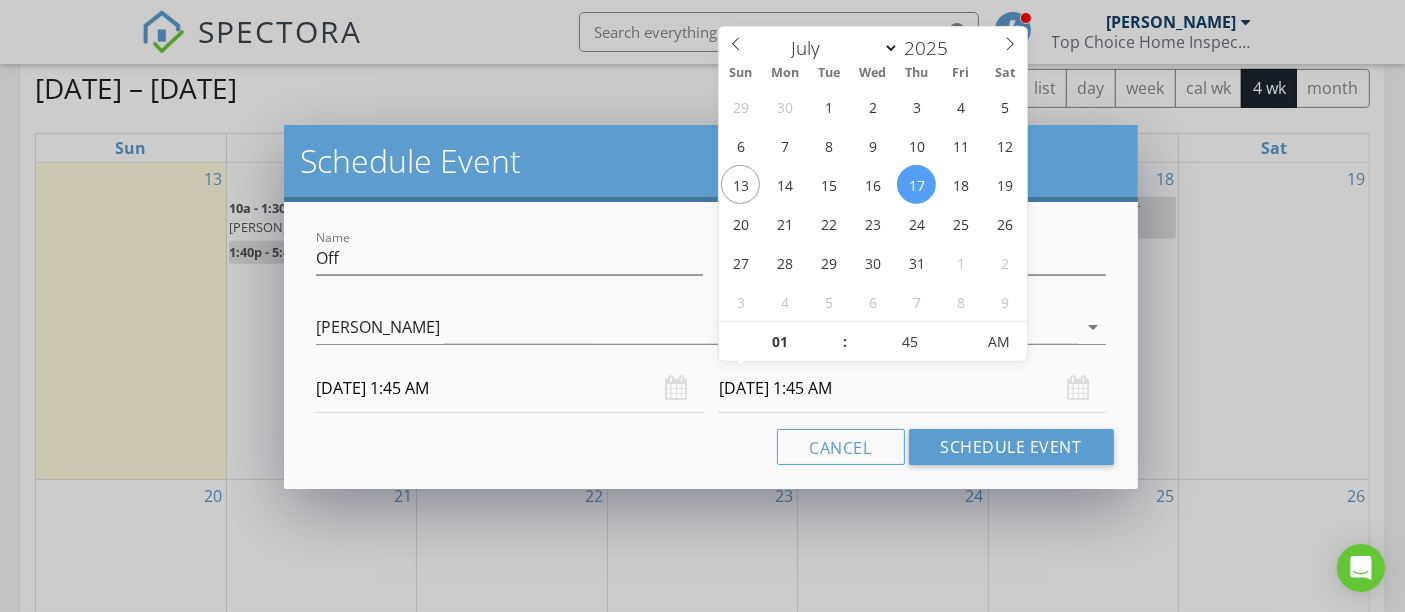 click on "07/17/2025 1:45 AM" at bounding box center (912, 388) 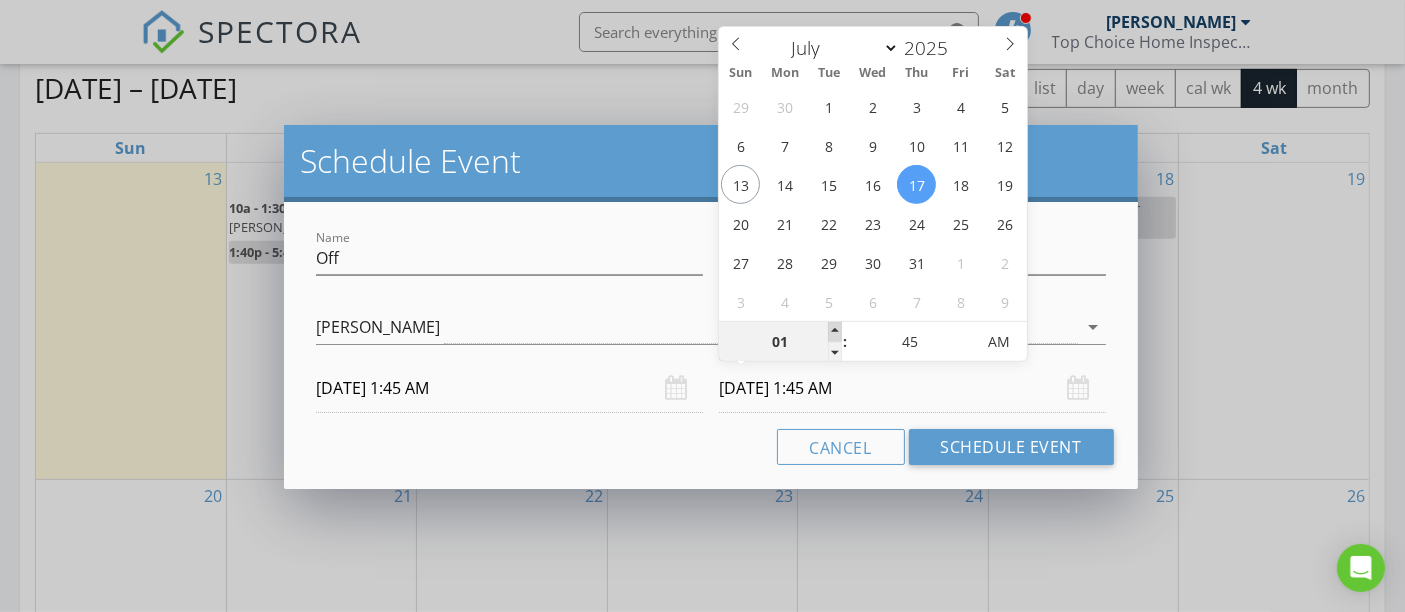 type on "02" 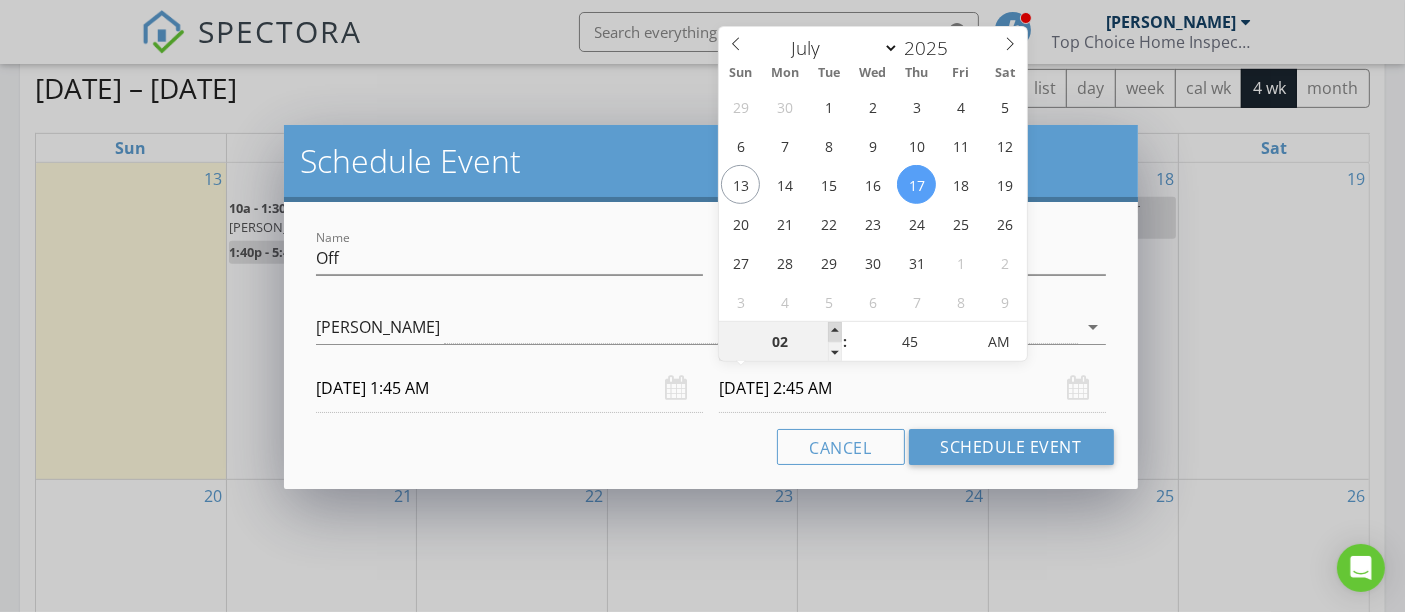 click at bounding box center [835, 332] 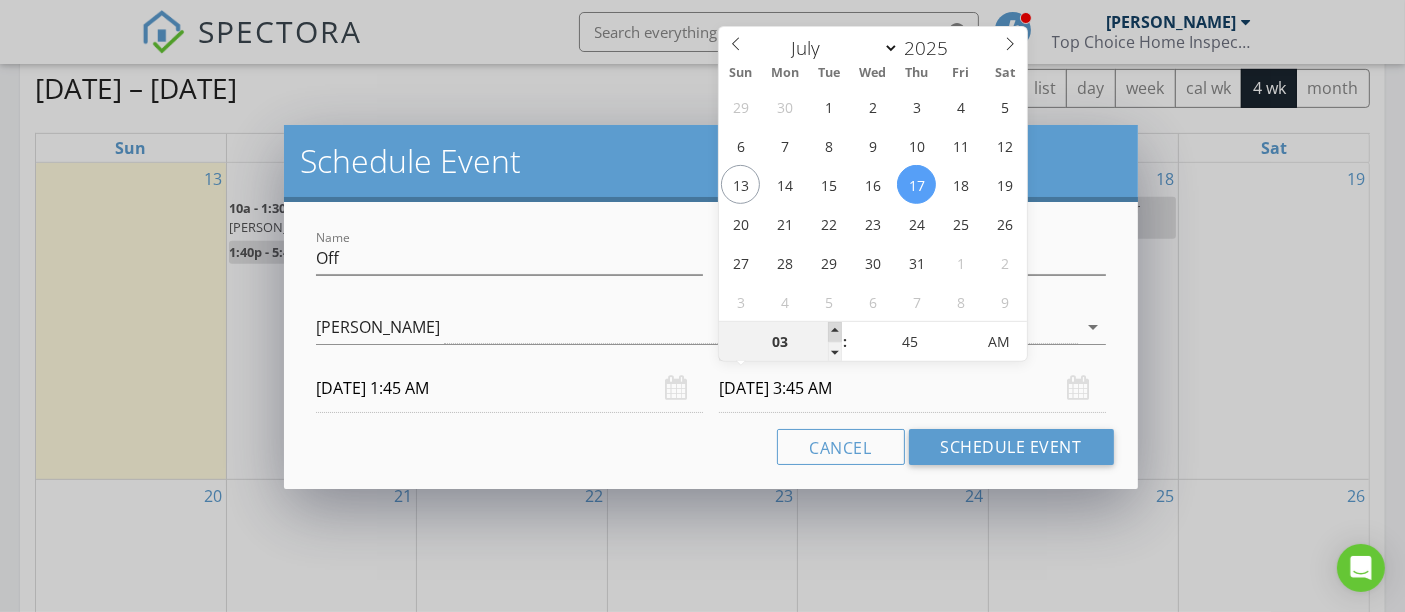 click at bounding box center [835, 332] 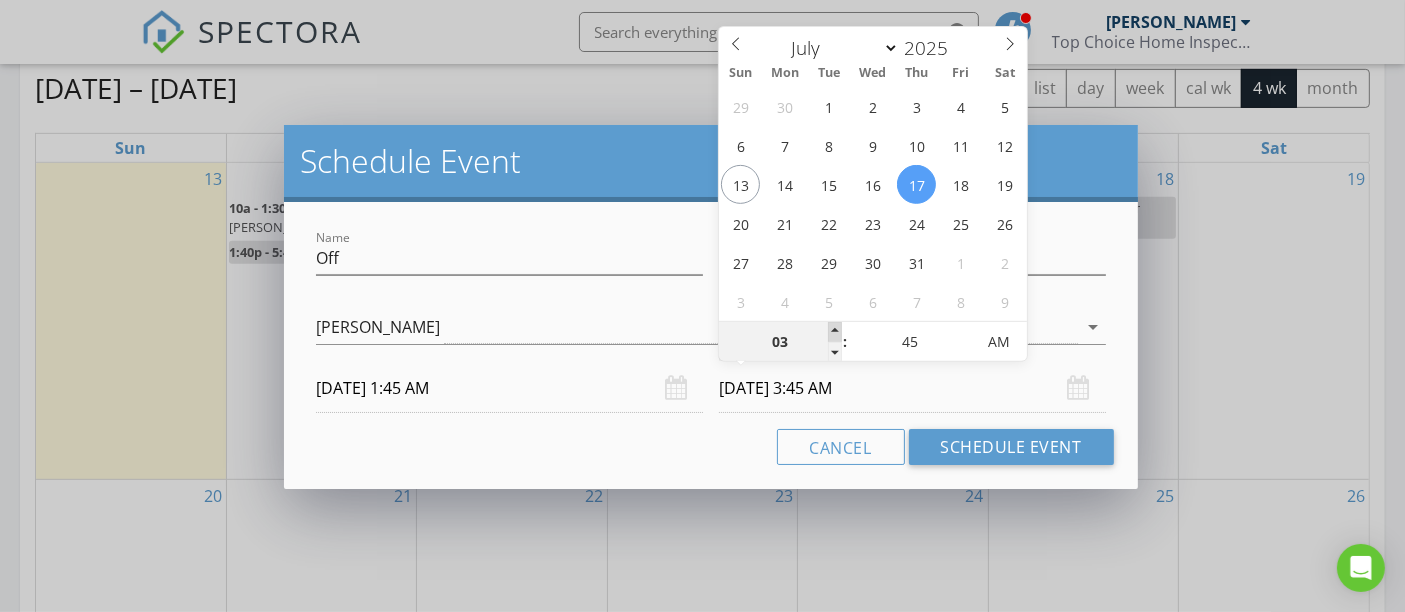 type on "04" 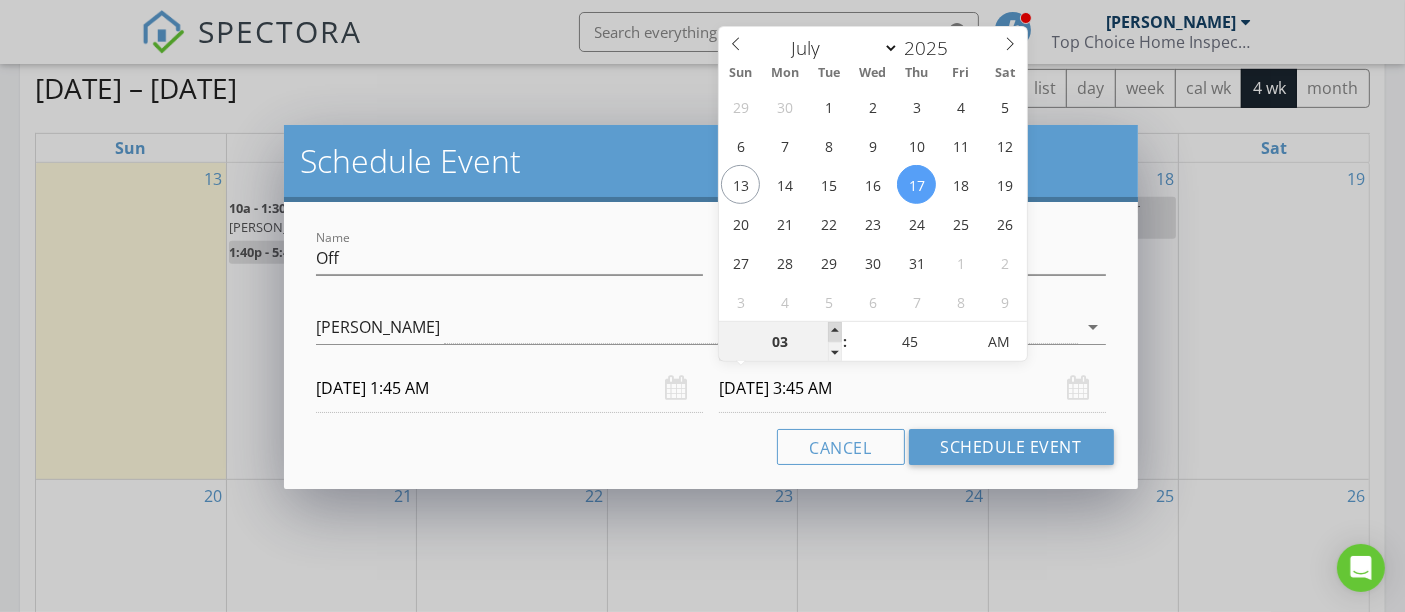 type on "07/17/2025 4:45 AM" 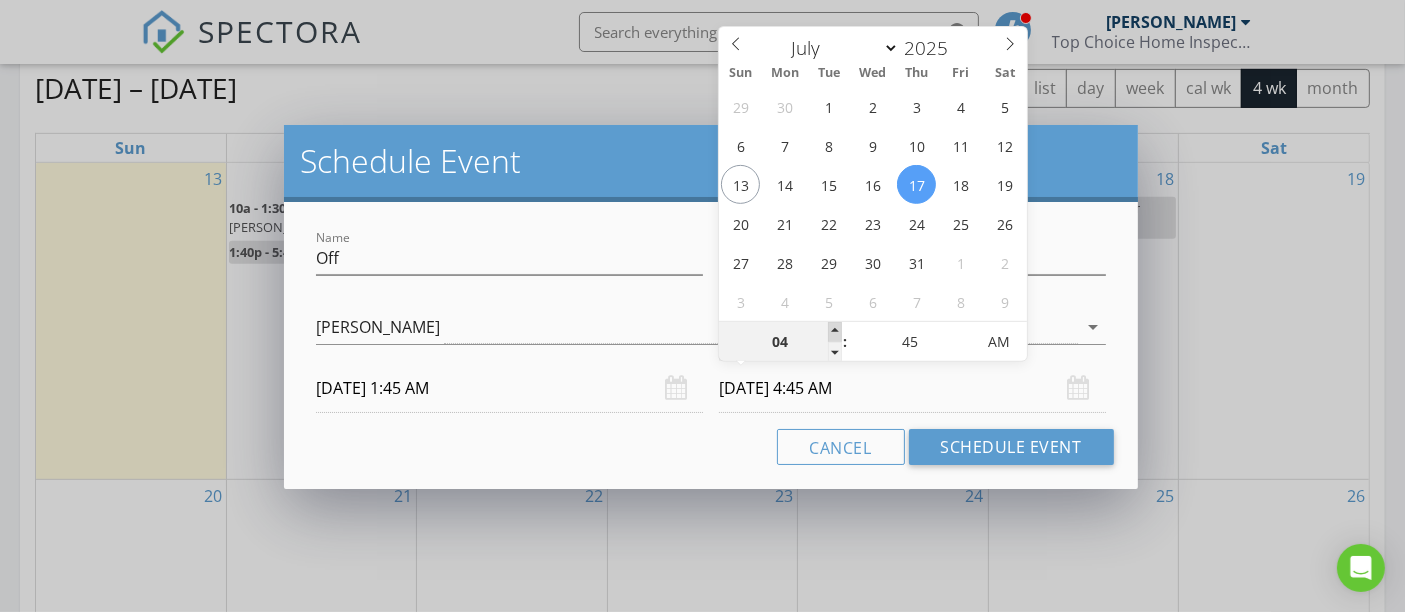 click at bounding box center (835, 332) 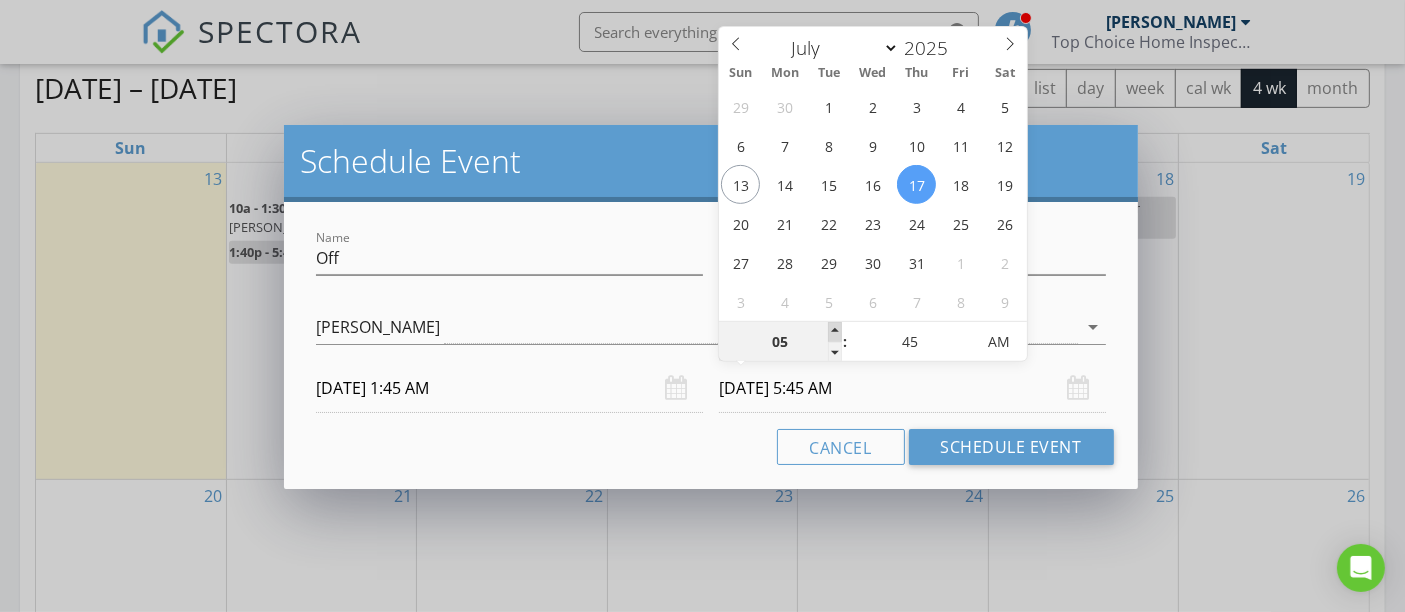 click at bounding box center [835, 332] 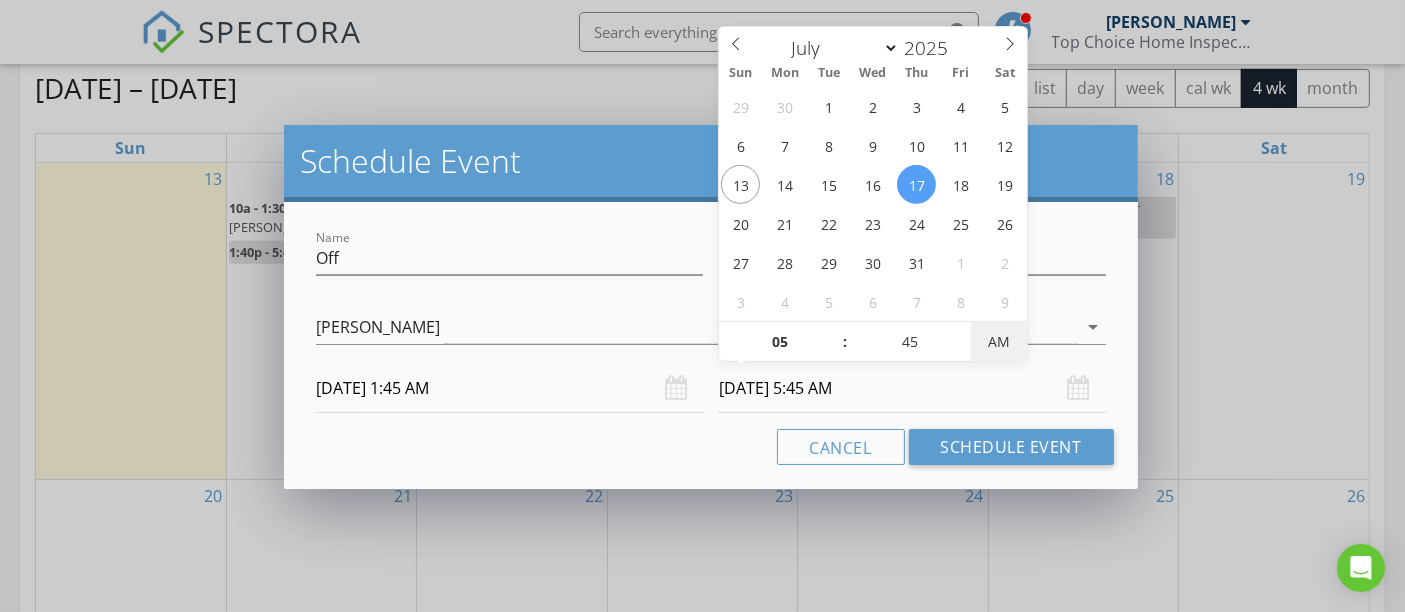 type on "07/17/2025 5:45 PM" 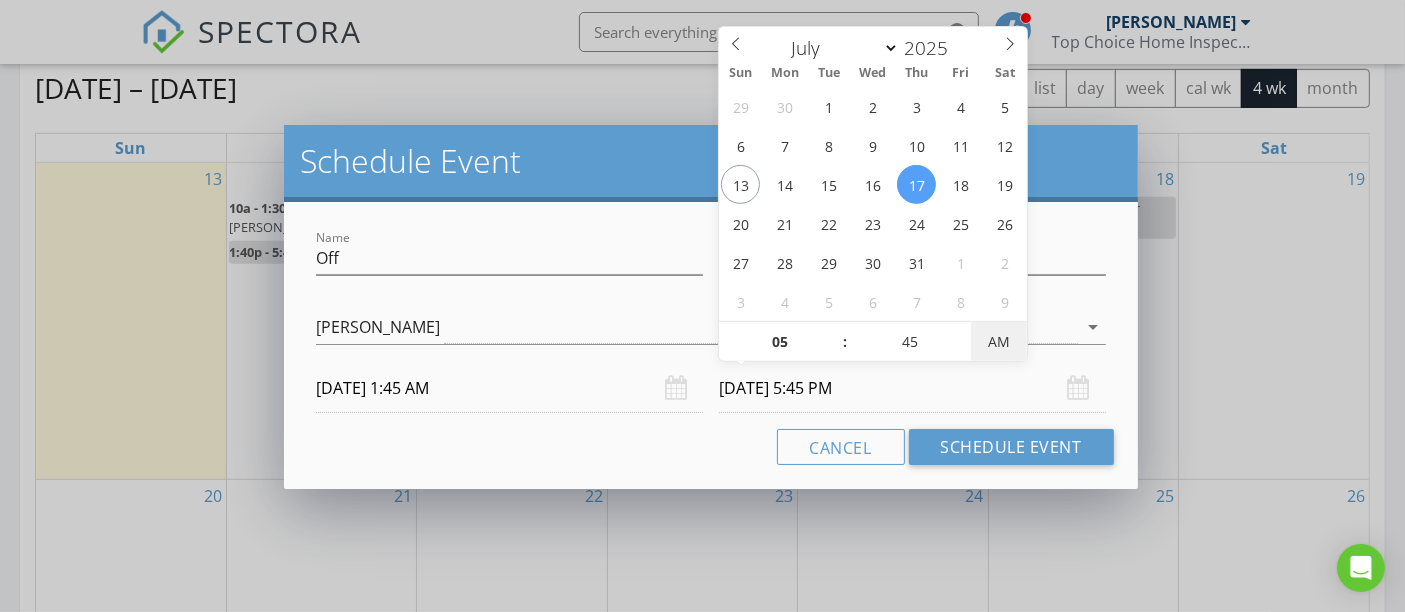 click on "AM" at bounding box center (998, 342) 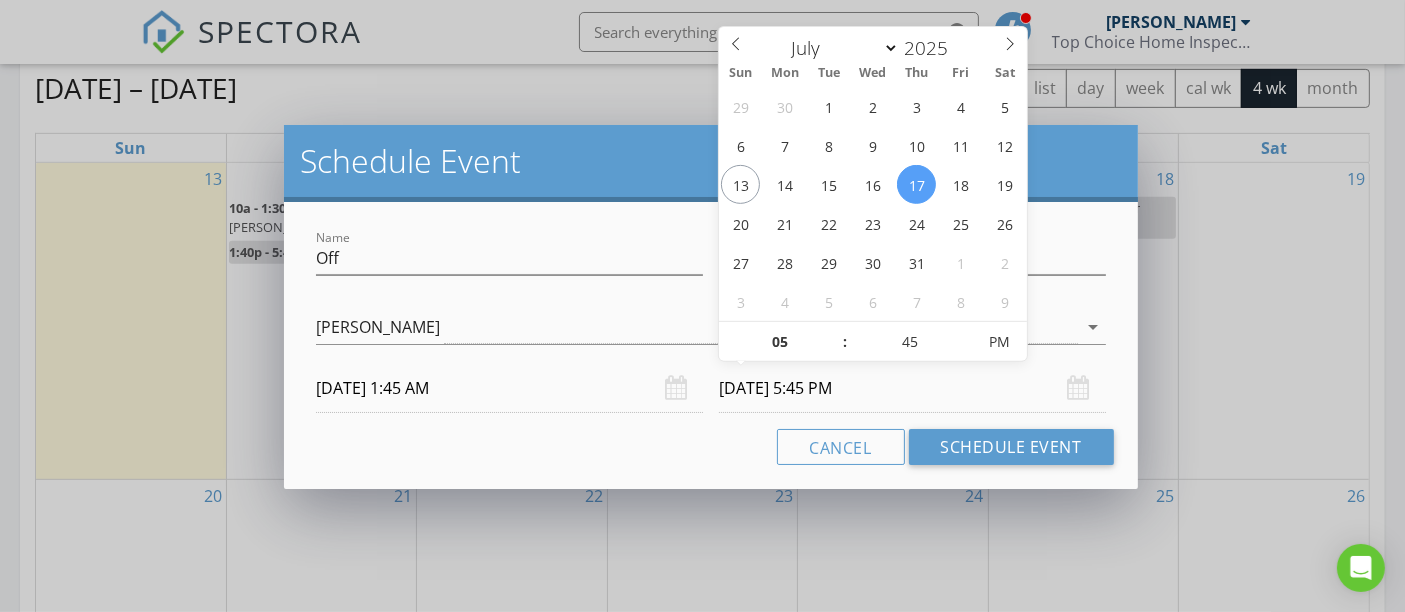 click on "07/17/2025 1:45 AM" at bounding box center (509, 388) 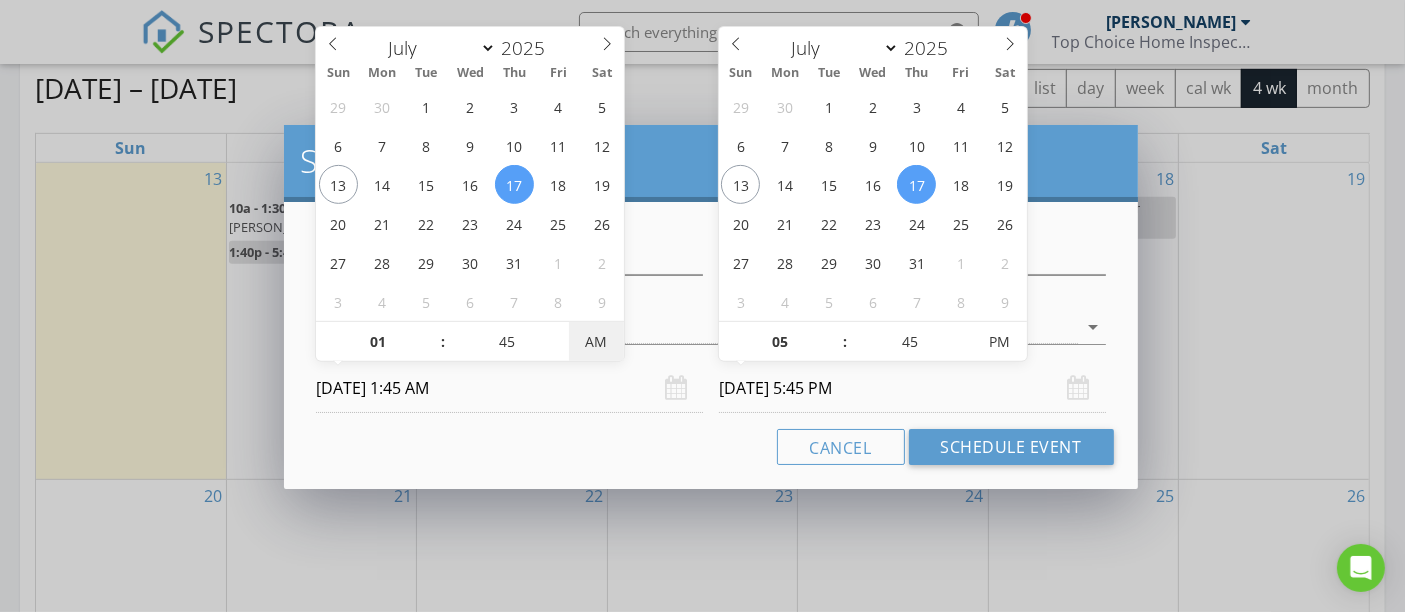 type on "07/17/2025 1:45 PM" 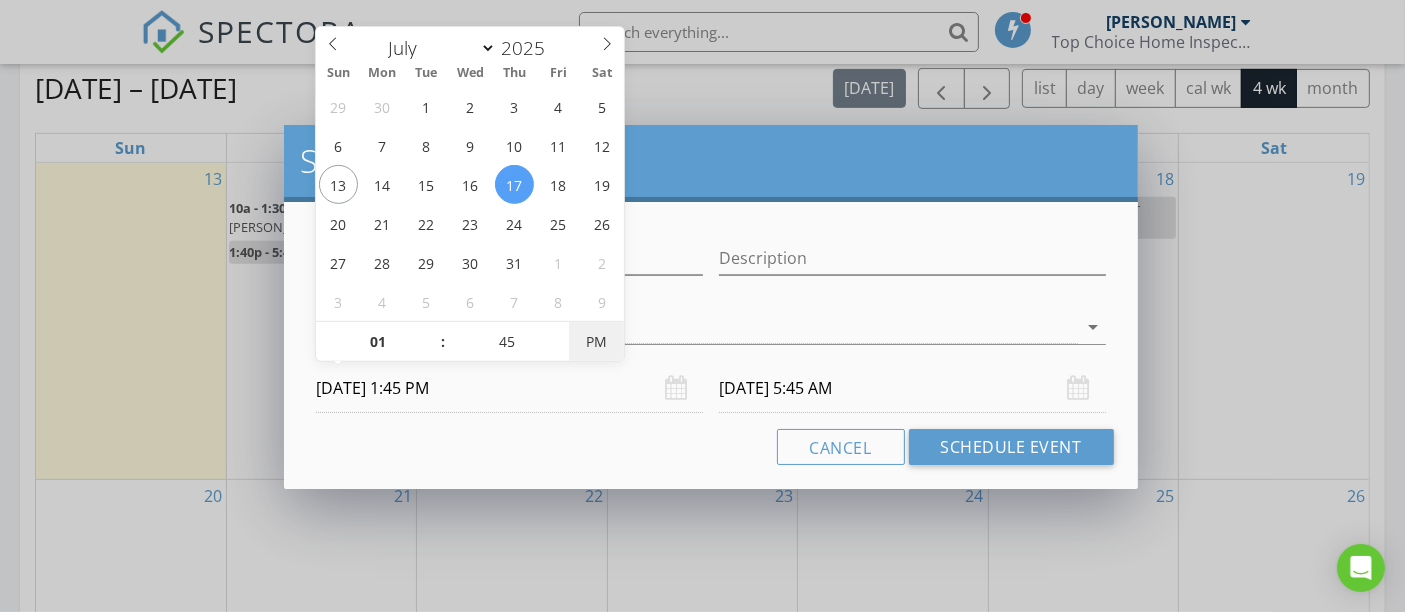 click on "PM" at bounding box center [596, 342] 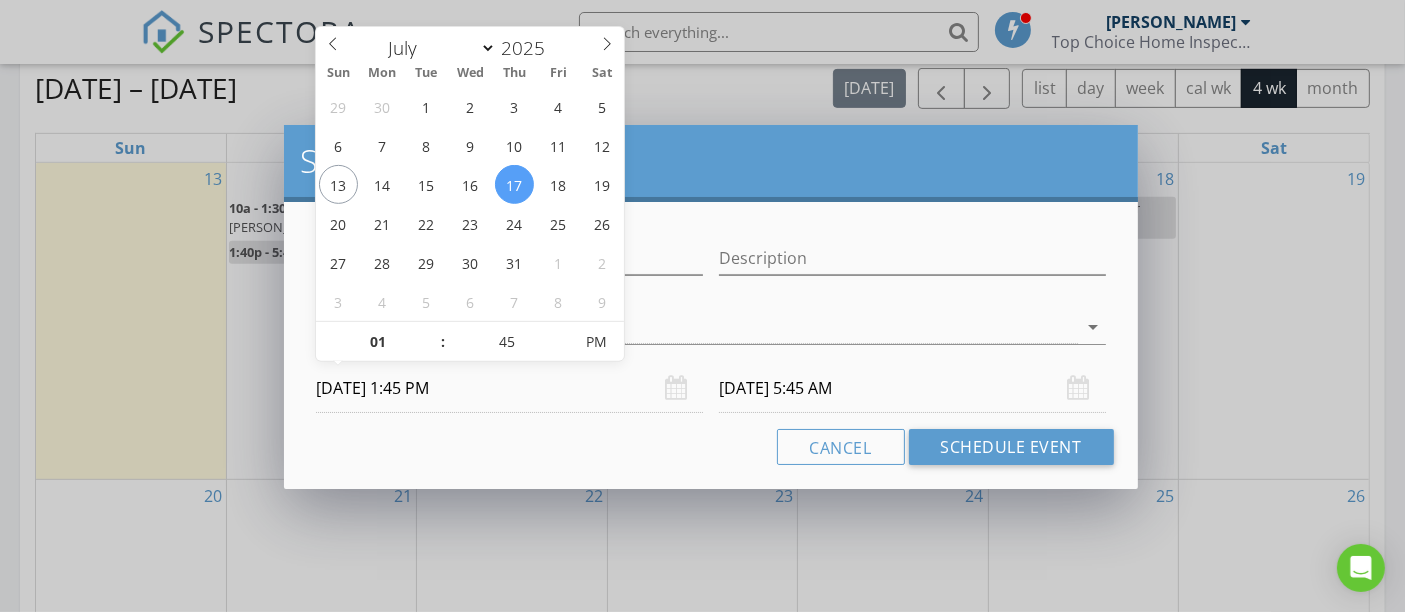 click on "07/18/2025 5:45 AM" at bounding box center (912, 388) 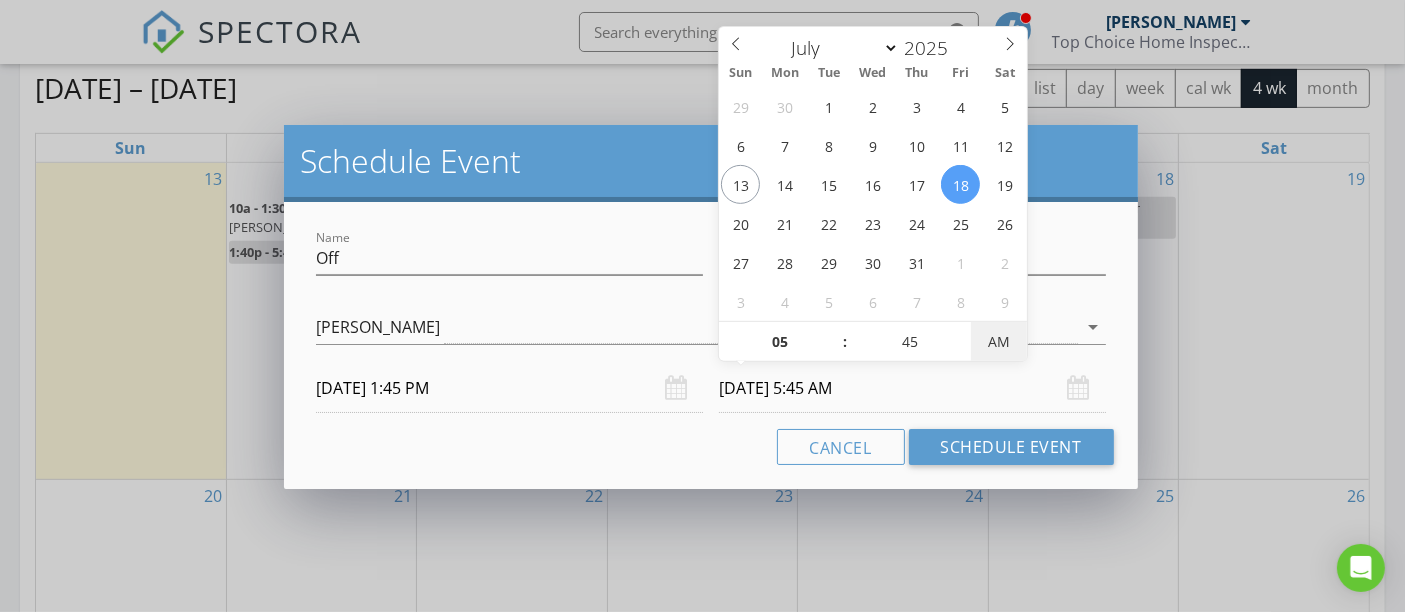 type on "07/18/2025 5:45 PM" 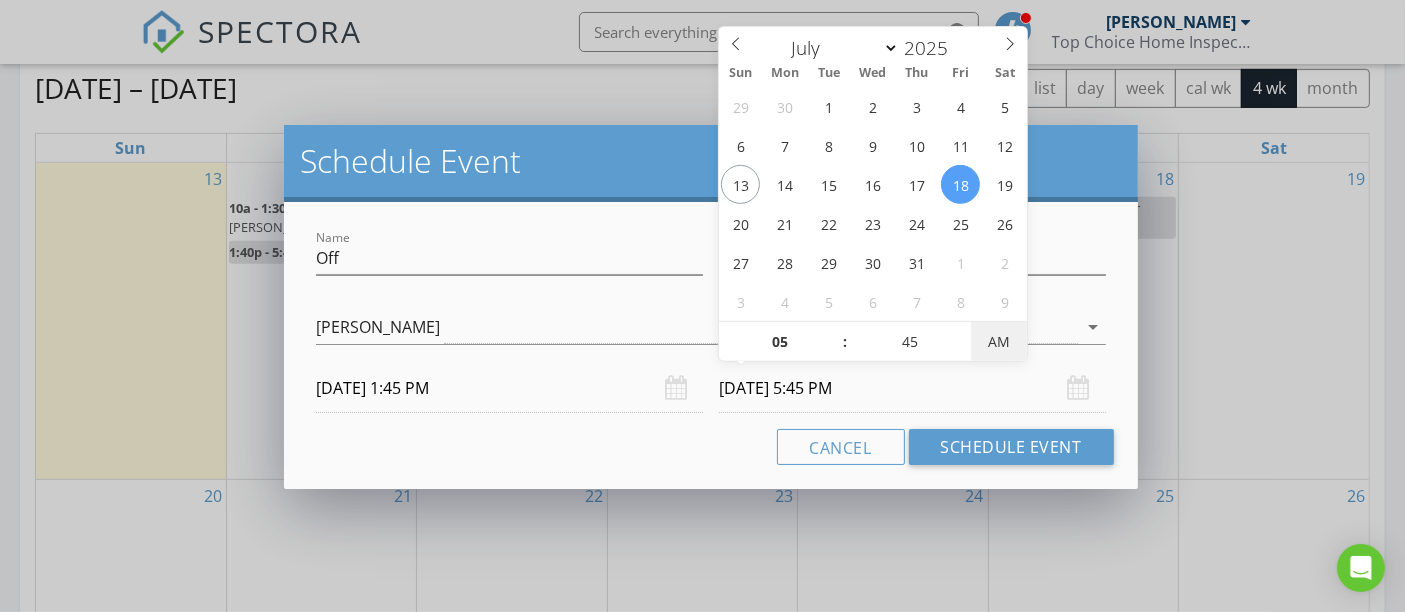 click on "AM" at bounding box center (998, 342) 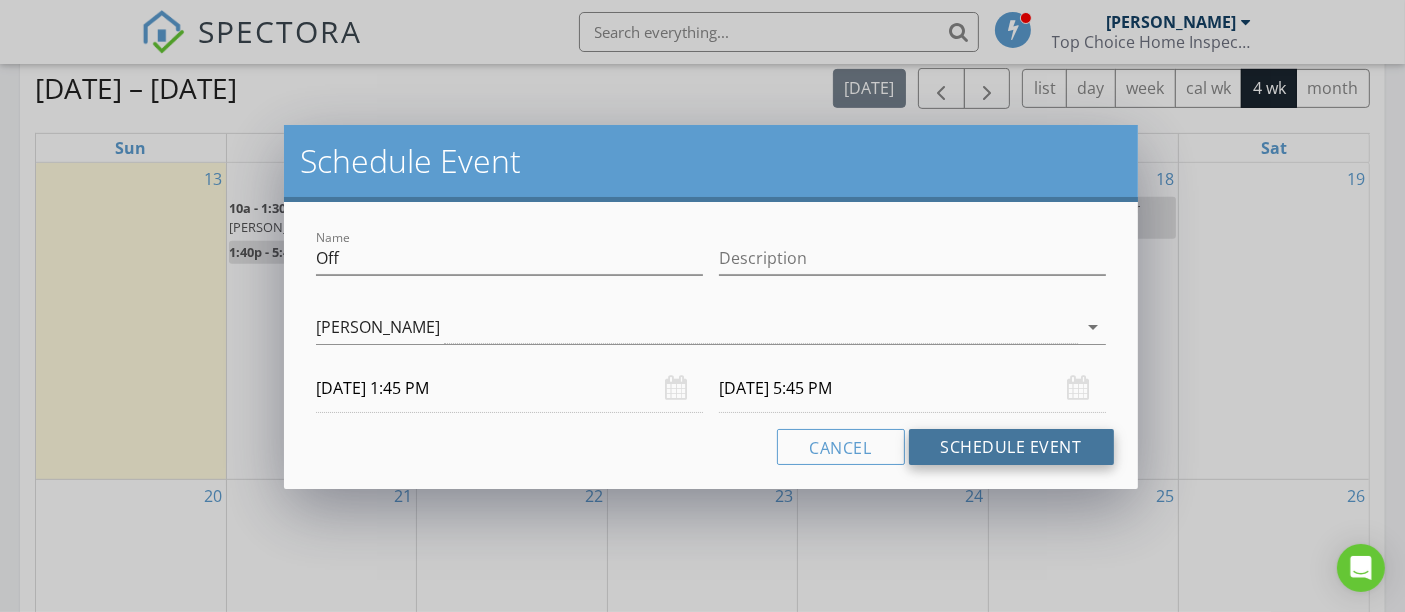 click on "Schedule Event" at bounding box center (1011, 447) 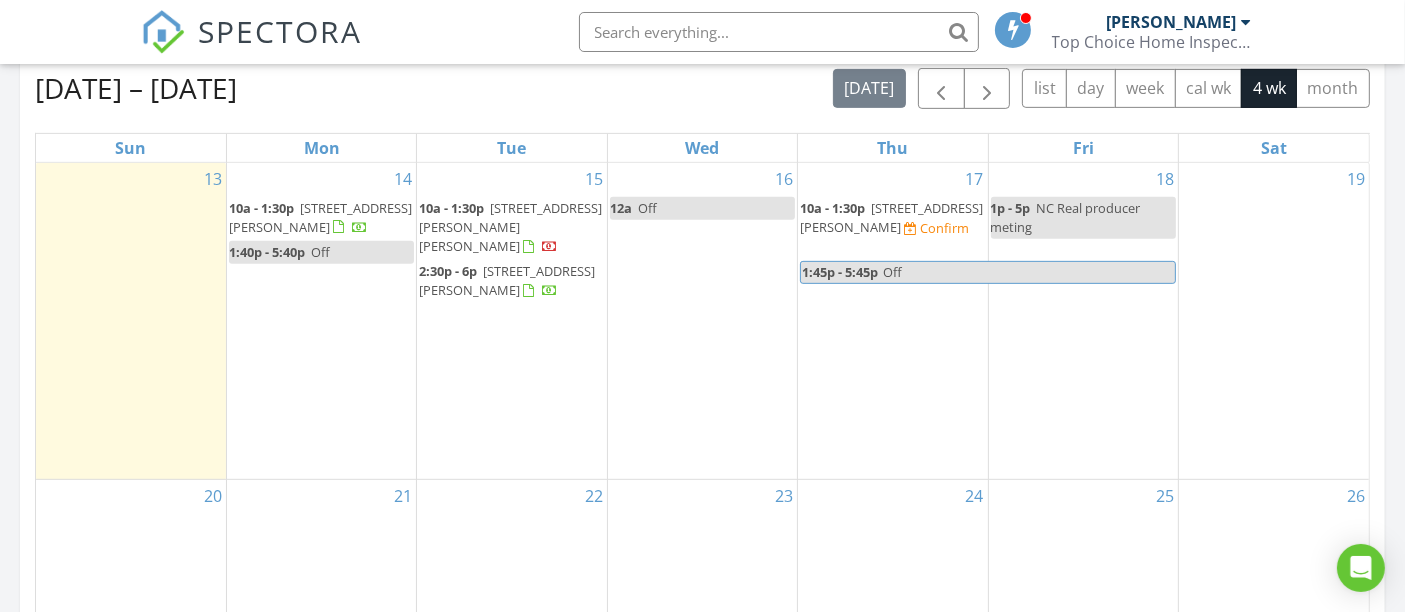 click on "Off" at bounding box center (1028, 272) 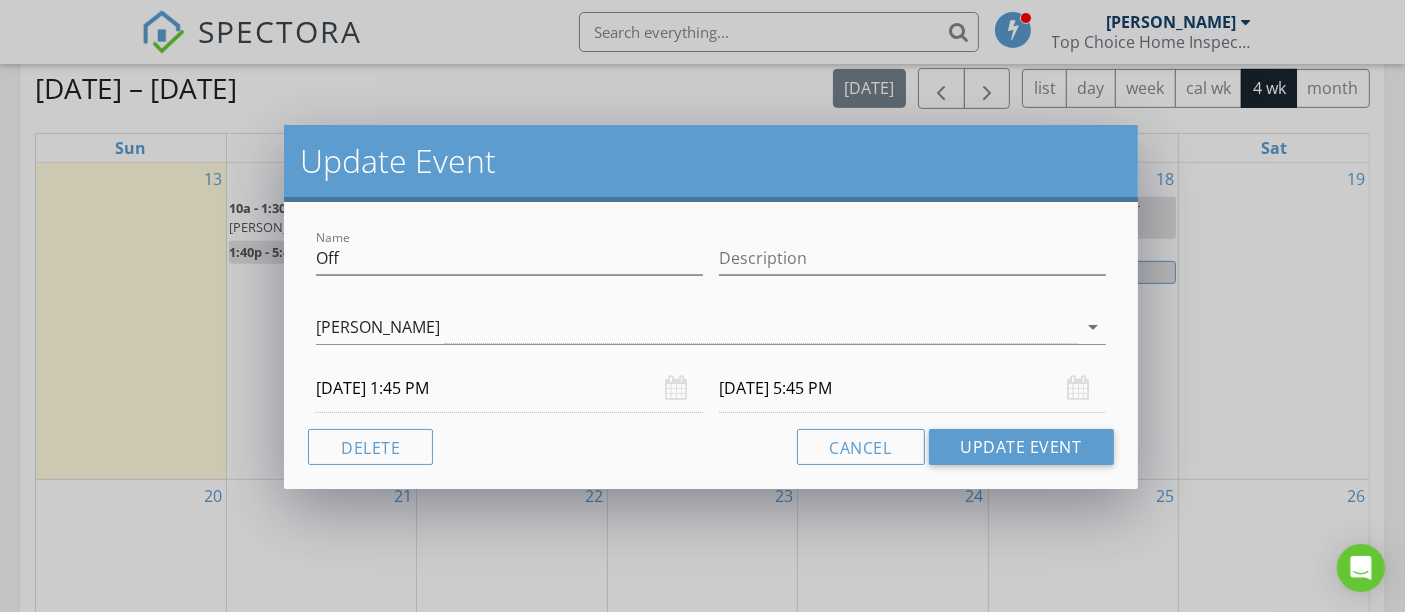 click on "07/18/2025 5:45 PM" at bounding box center [912, 388] 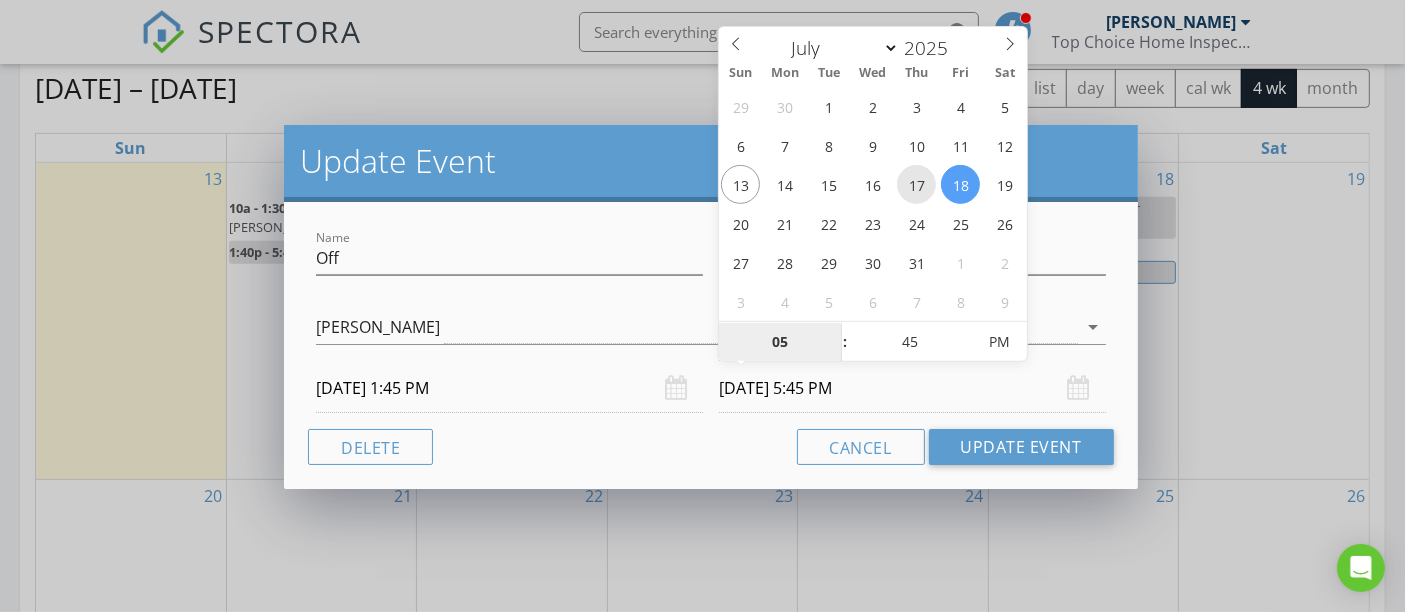 type on "07/17/2025 5:45 PM" 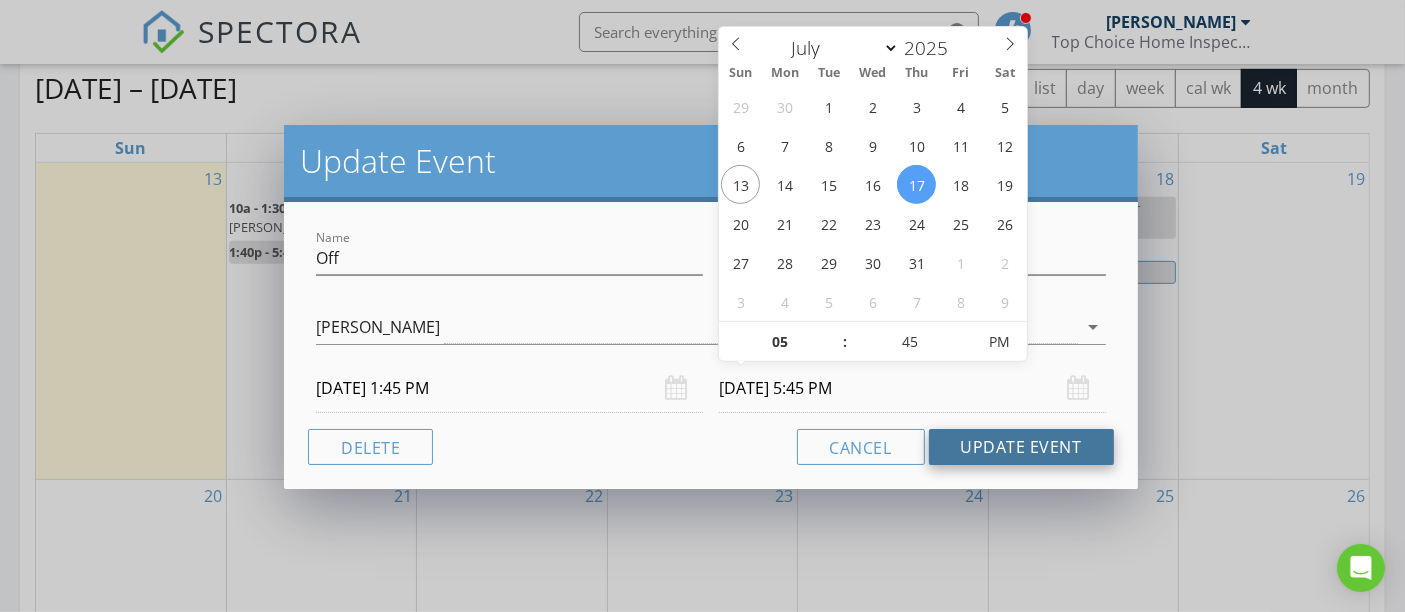 click on "Update Event" at bounding box center [1021, 447] 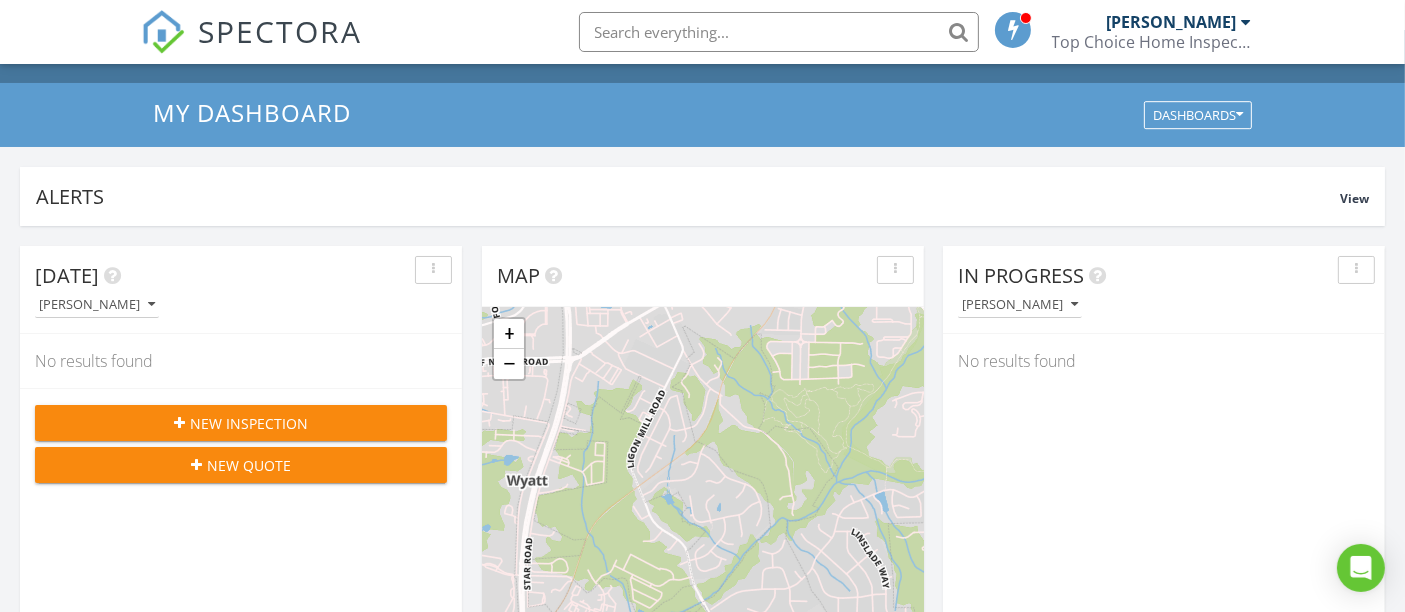 scroll, scrollTop: 0, scrollLeft: 0, axis: both 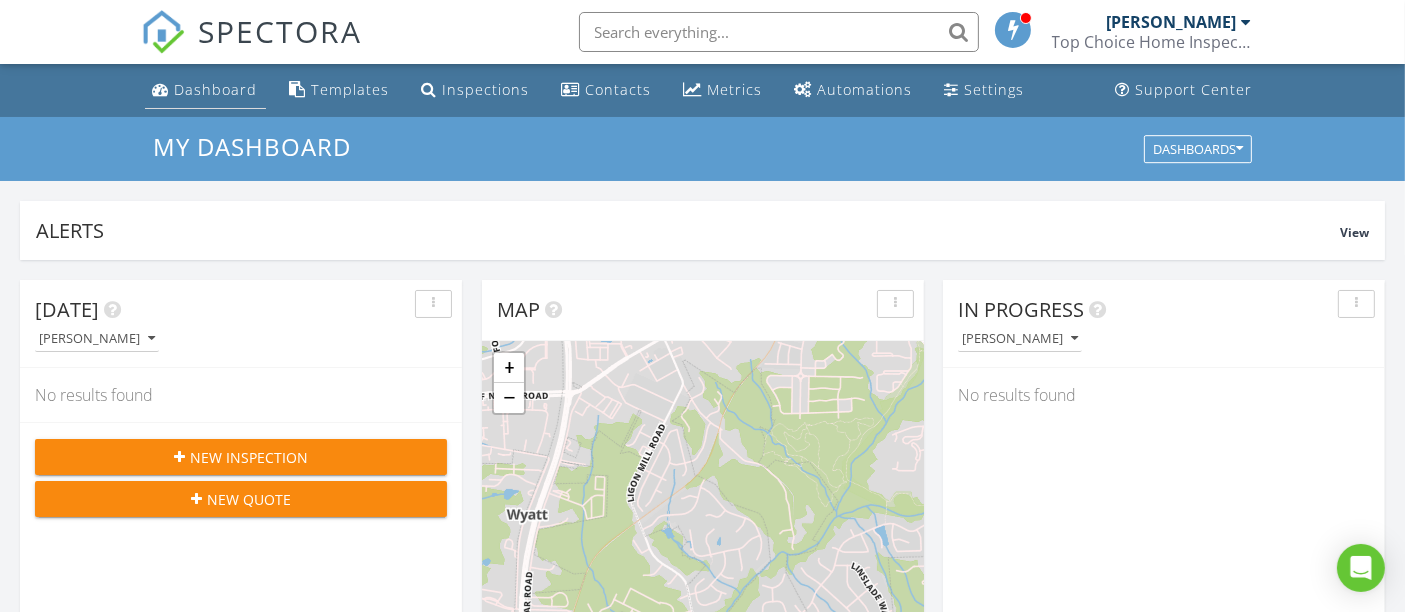 click on "Dashboard" at bounding box center [205, 90] 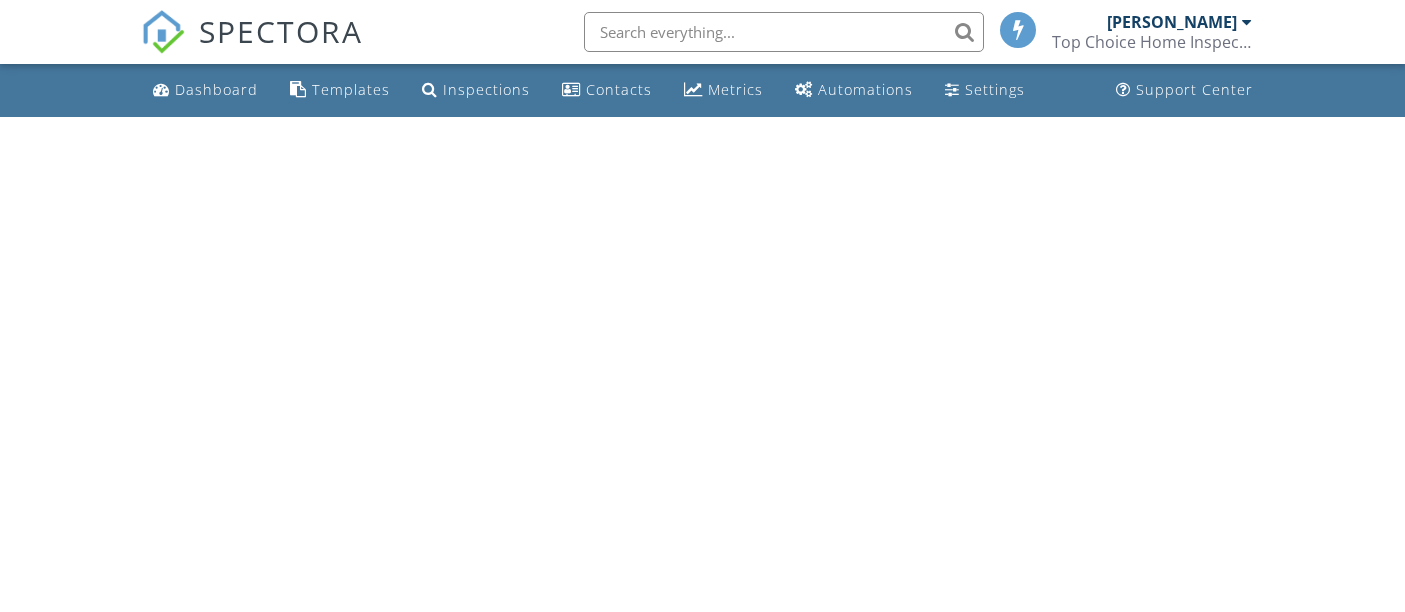 scroll, scrollTop: 0, scrollLeft: 0, axis: both 